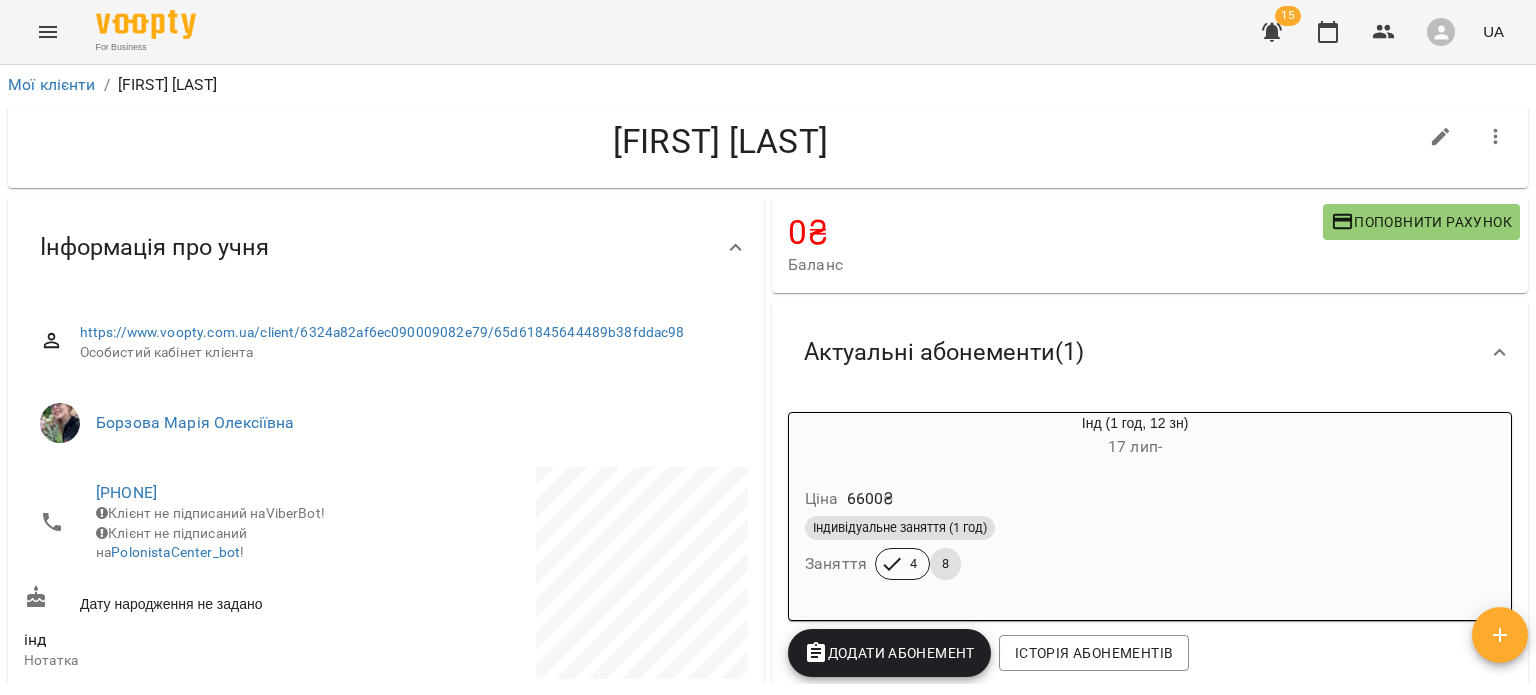 scroll, scrollTop: 0, scrollLeft: 0, axis: both 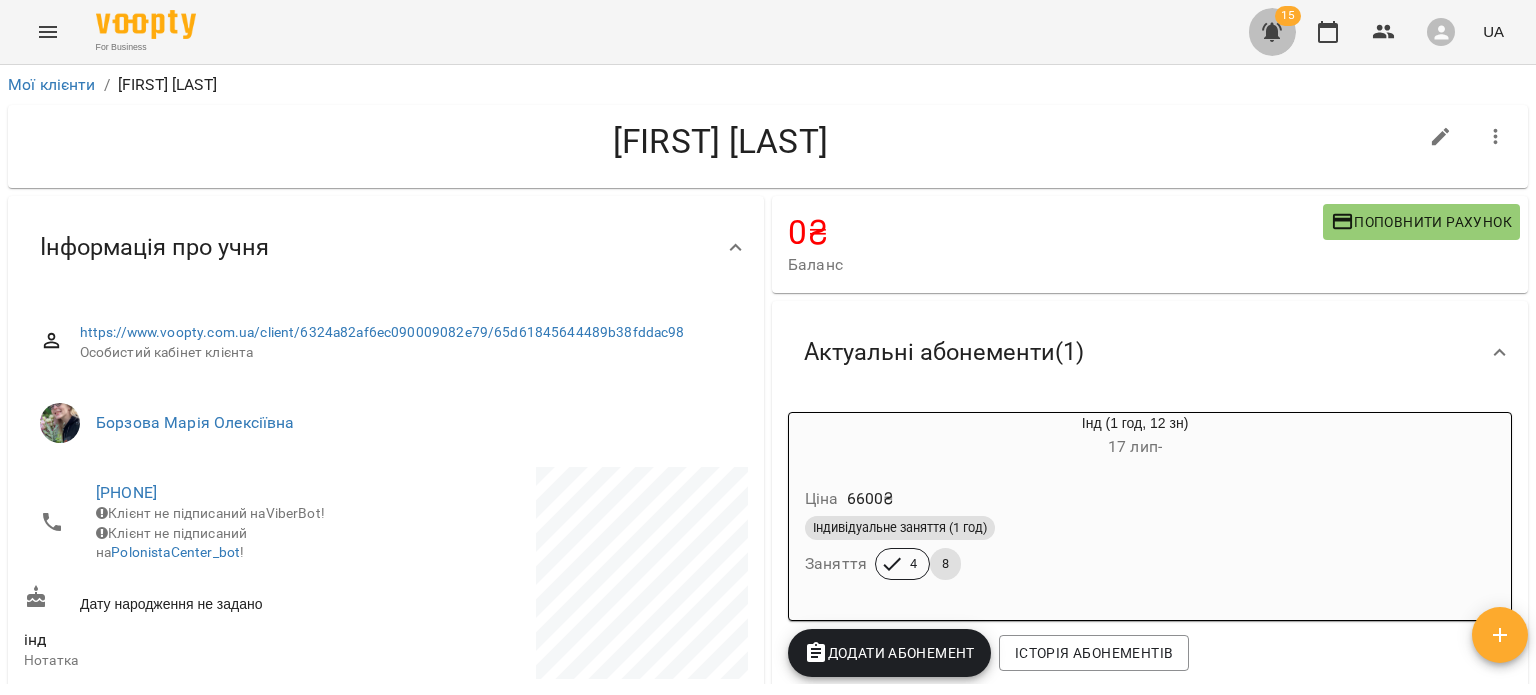 click at bounding box center [1272, 32] 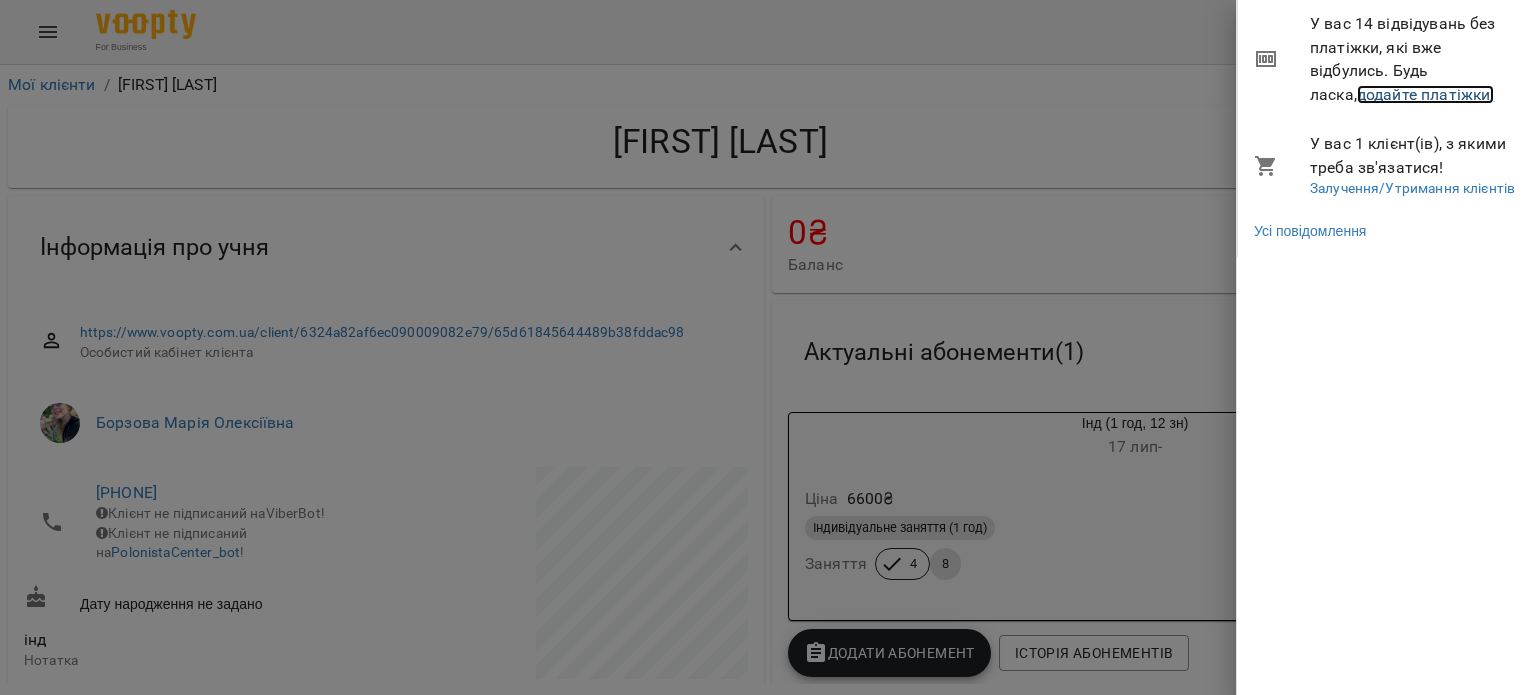 click on "додайте платіжки!" at bounding box center [1426, 94] 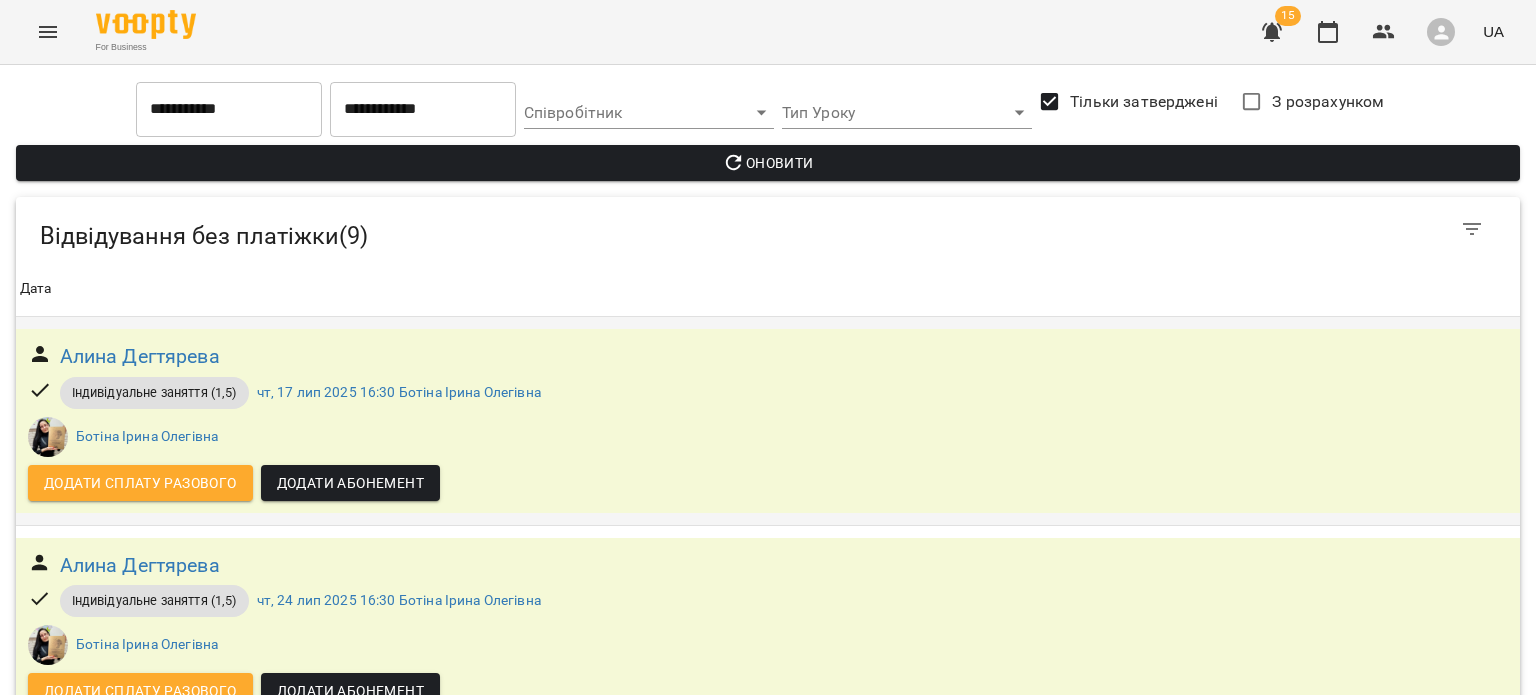 click on "Алина Дегтярева" at bounding box center [140, 356] 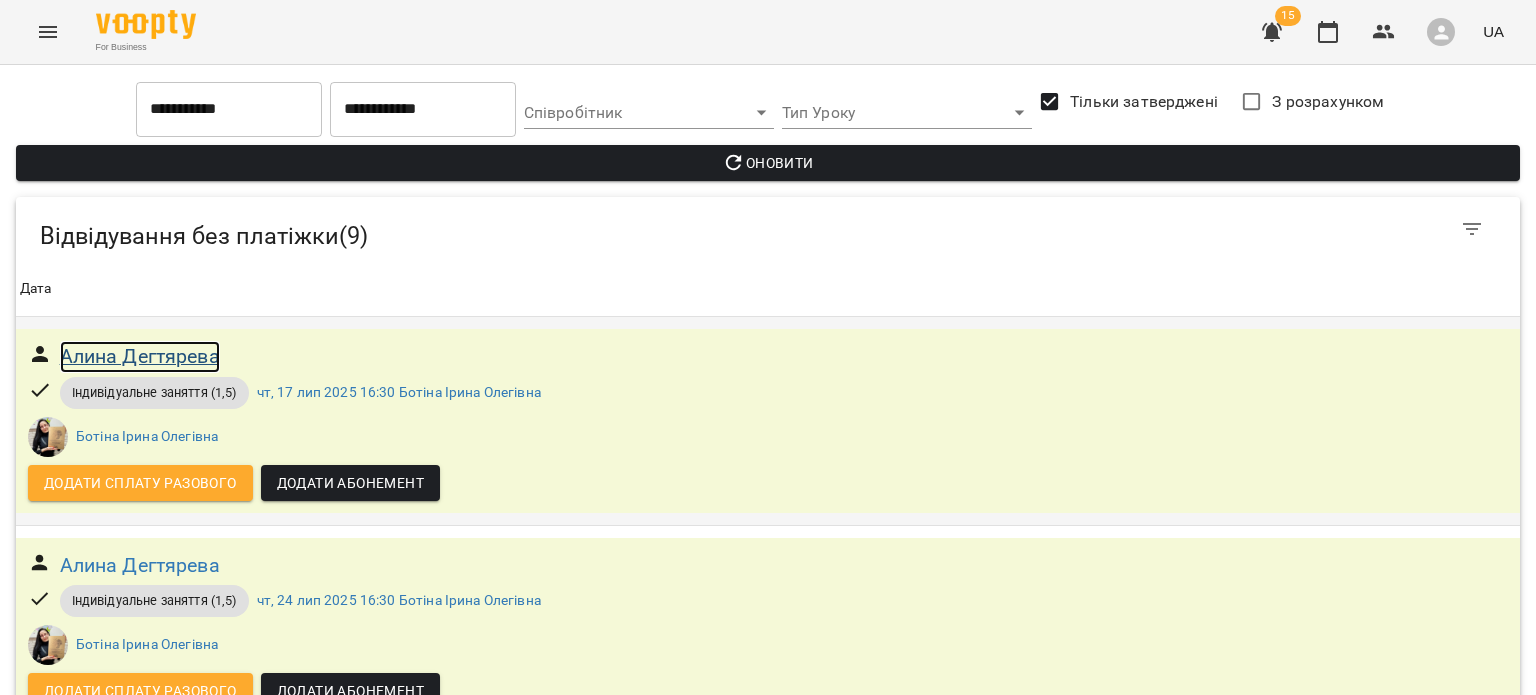 click on "Алина Дегтярева" at bounding box center [140, 356] 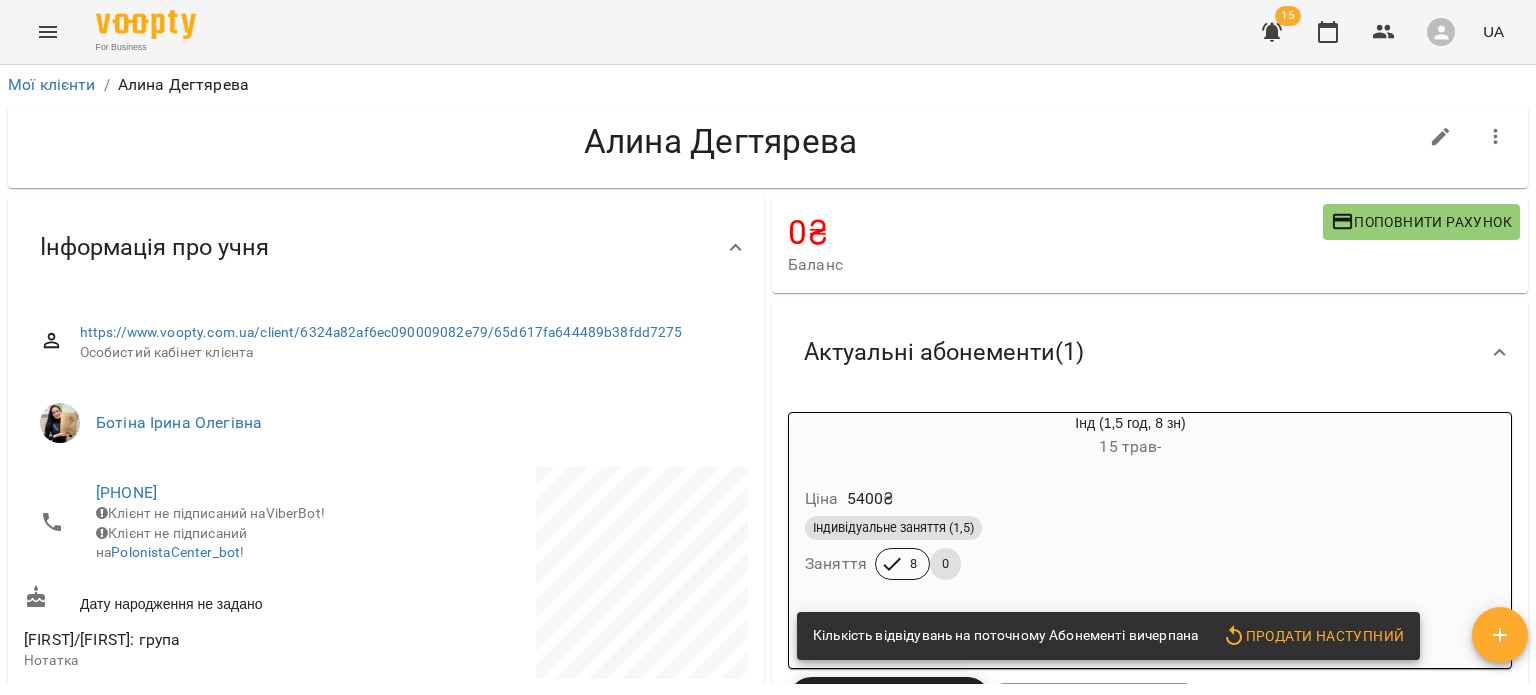 scroll, scrollTop: 138, scrollLeft: 0, axis: vertical 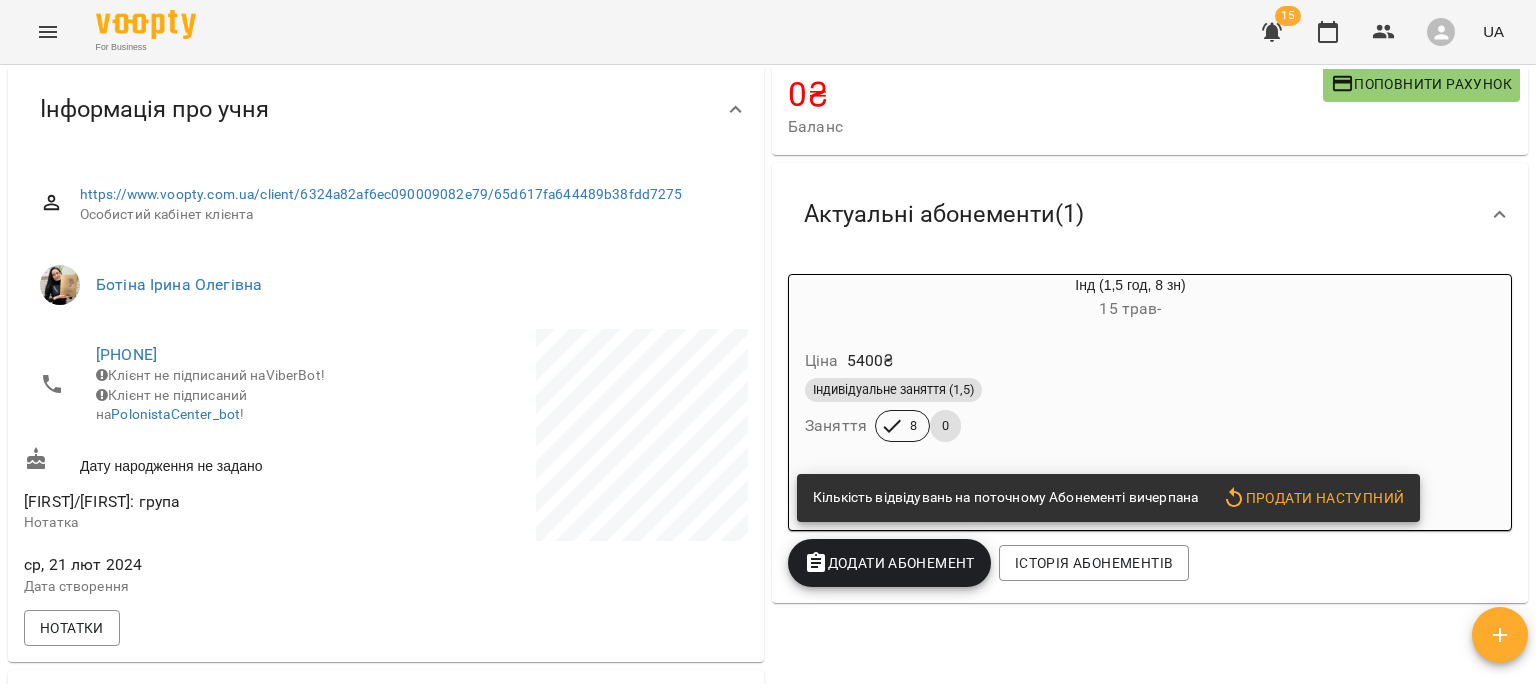 click on "Продати наступний" at bounding box center [1313, 498] 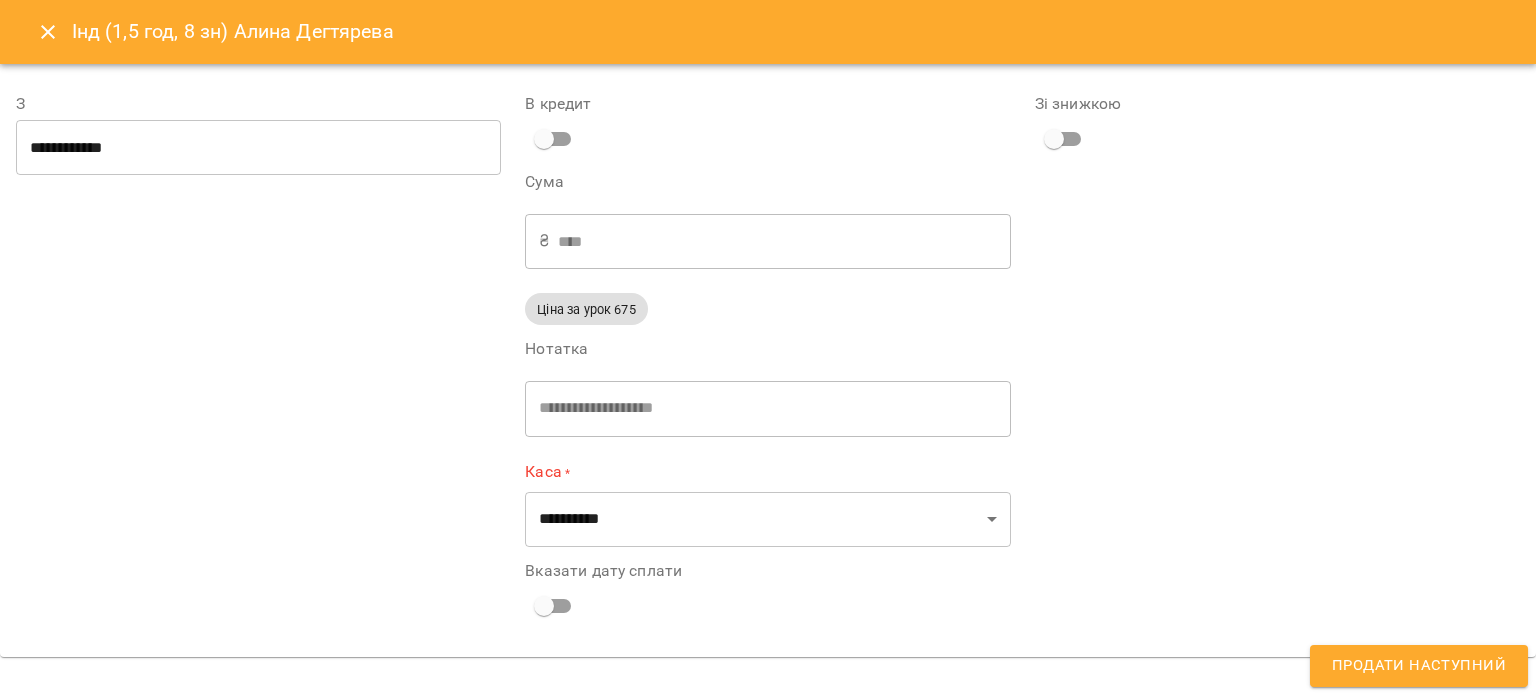 type on "**********" 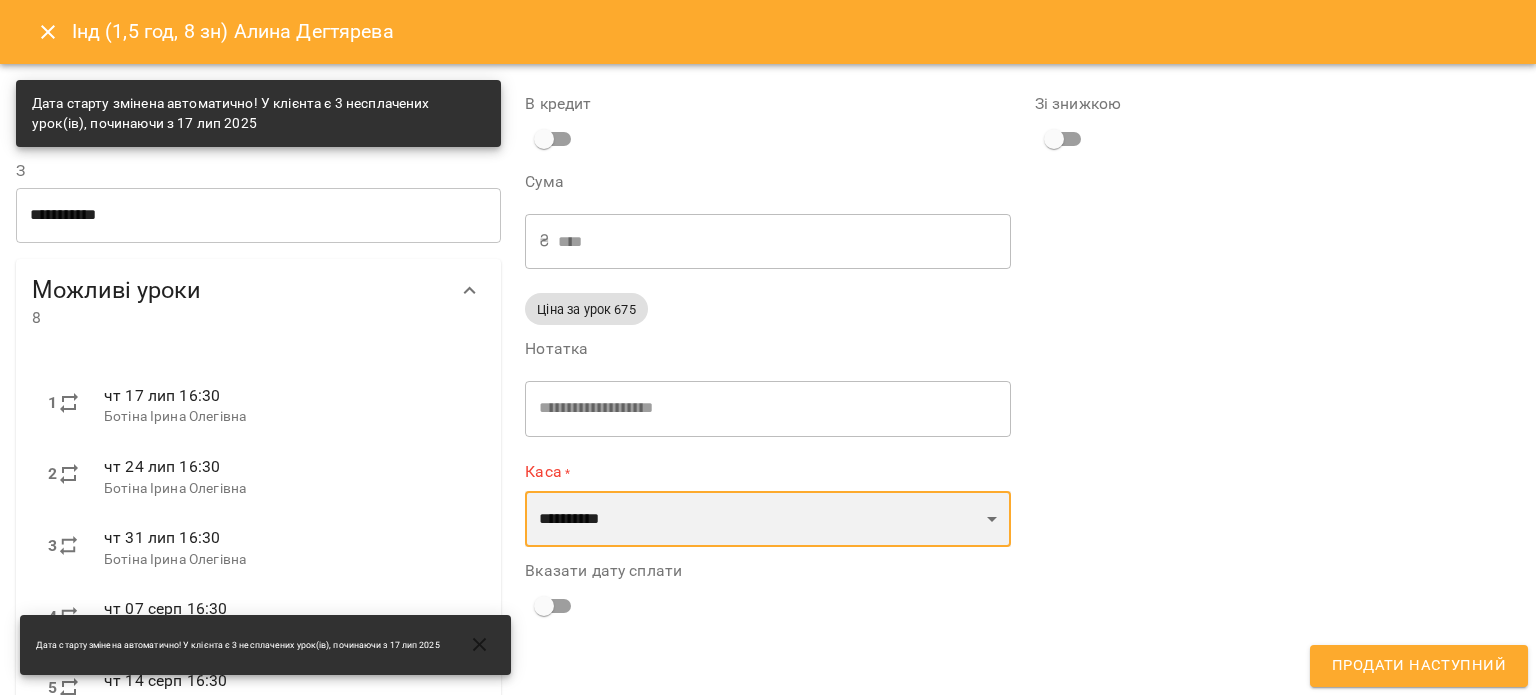 click on "**********" at bounding box center [767, 519] 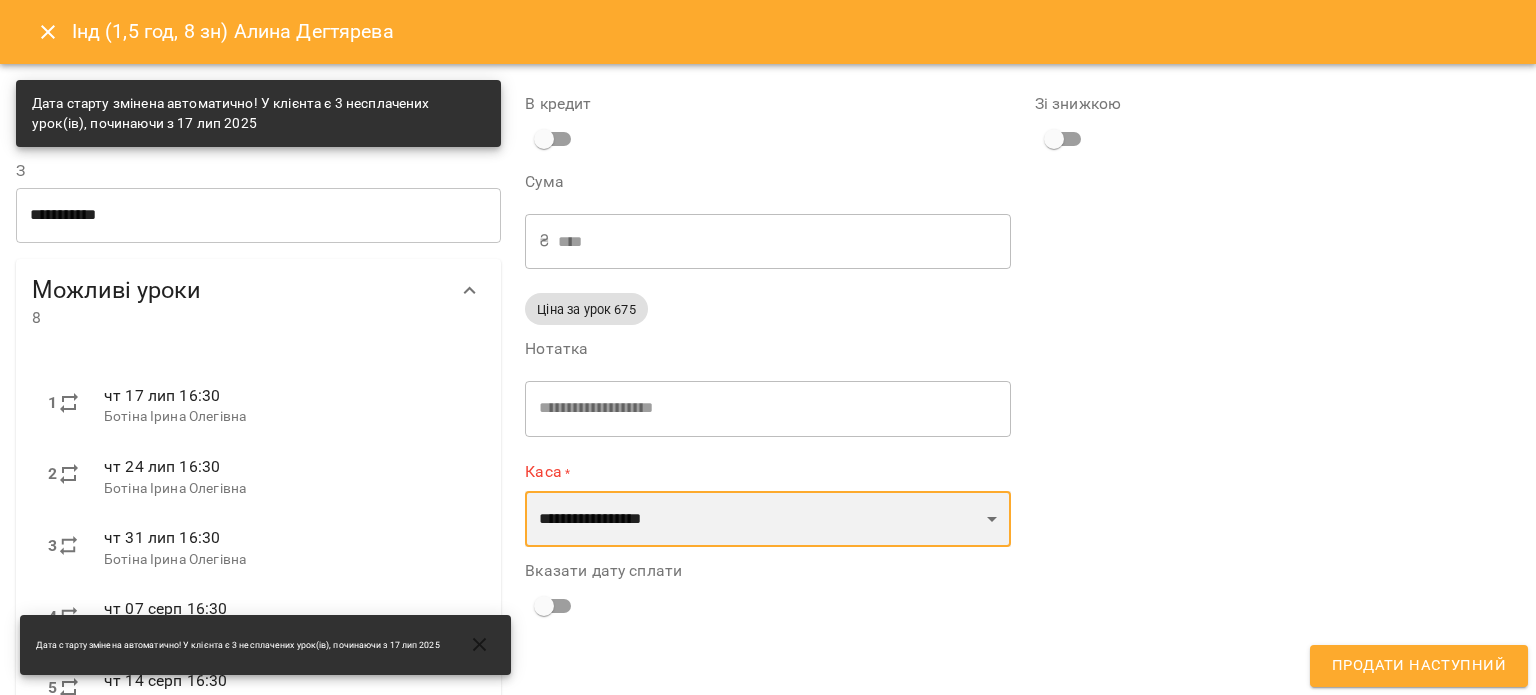 click on "**********" at bounding box center [767, 519] 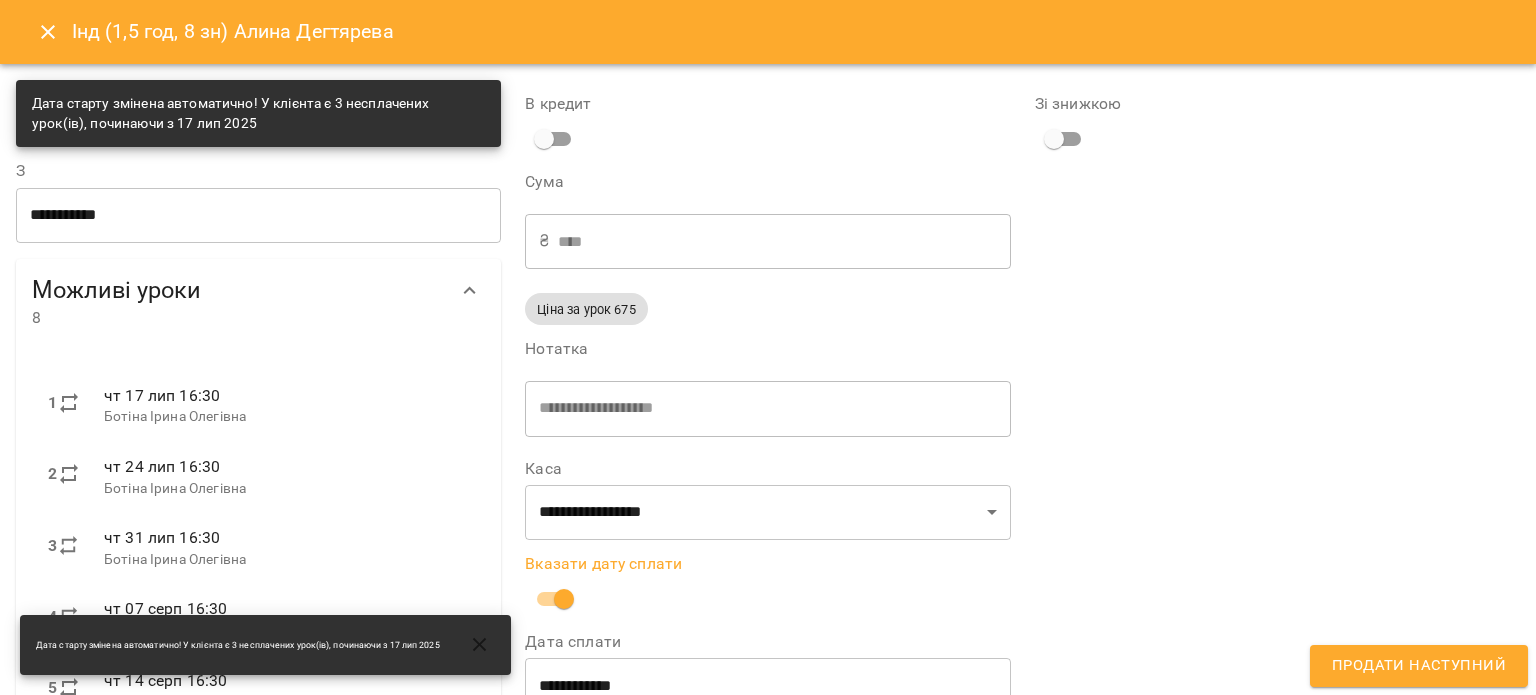 click on "Продати наступний" at bounding box center [1419, 666] 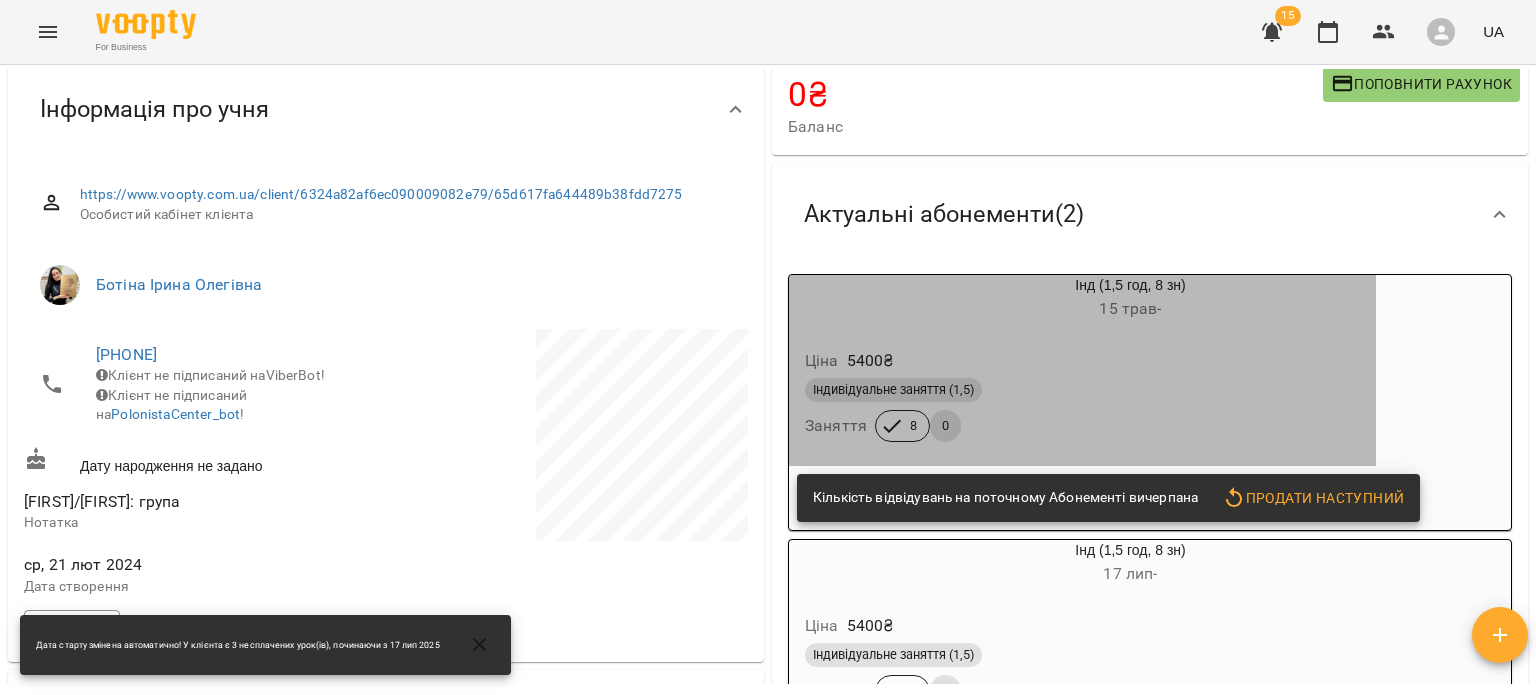 click on "Ціна 5400 ₴ Індивідуальне заняття (1,5) Заняття 8 0" at bounding box center [1082, 399] 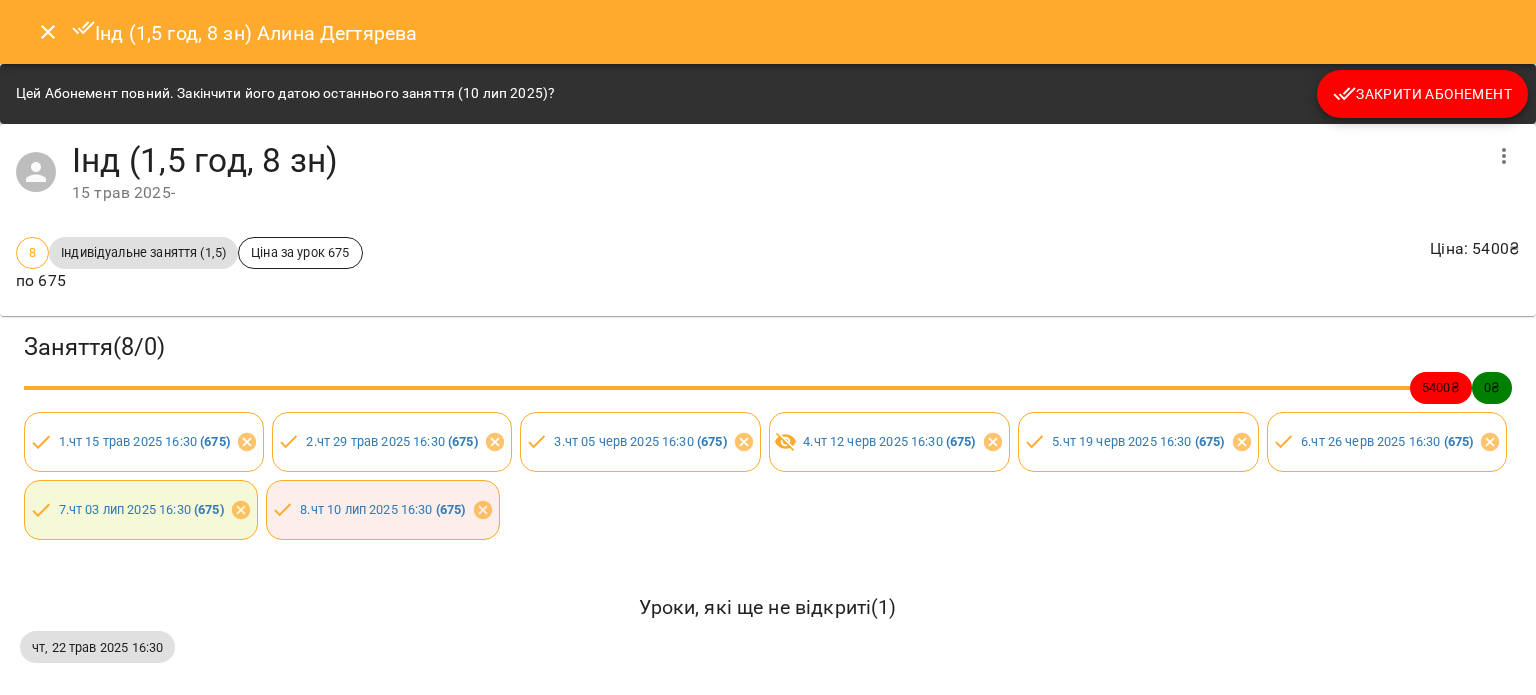 click on "Закрити Абонемент" at bounding box center (1422, 94) 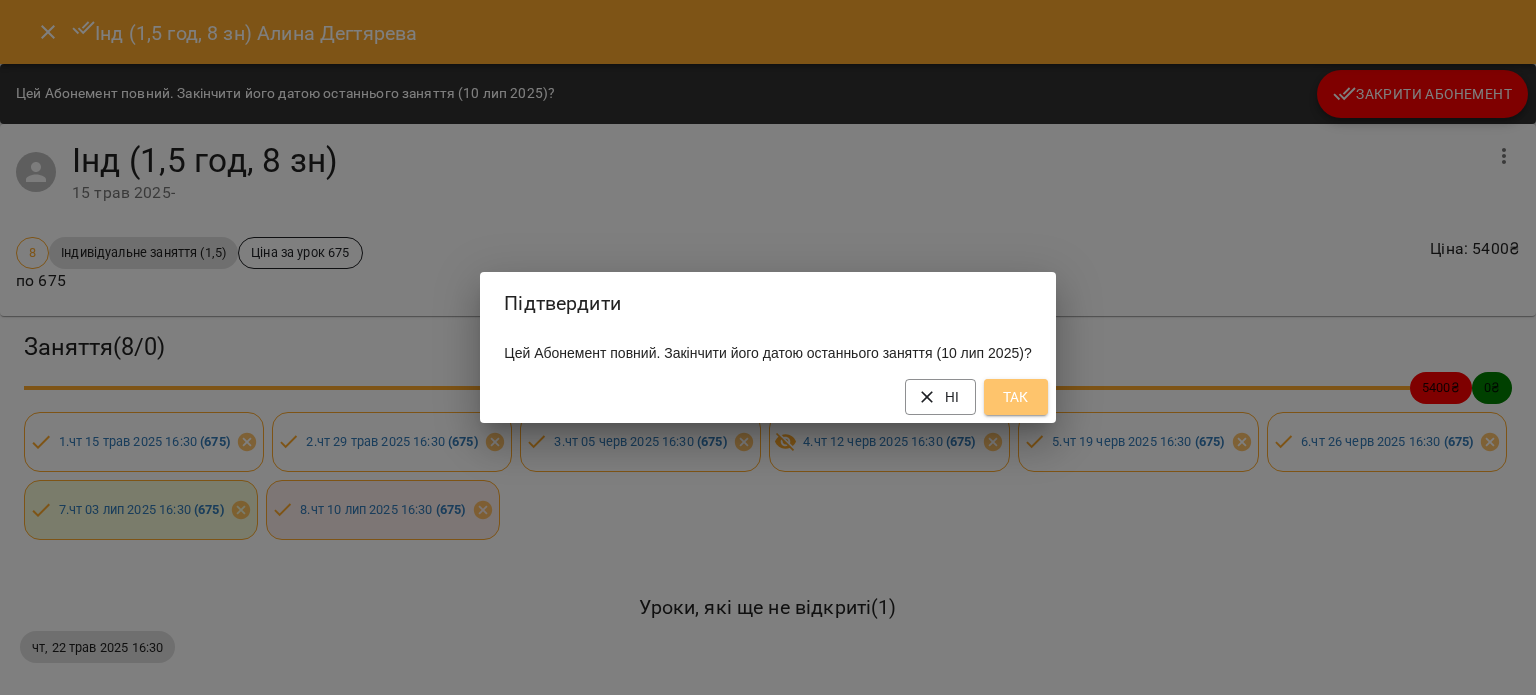 click on "Так" at bounding box center [1016, 397] 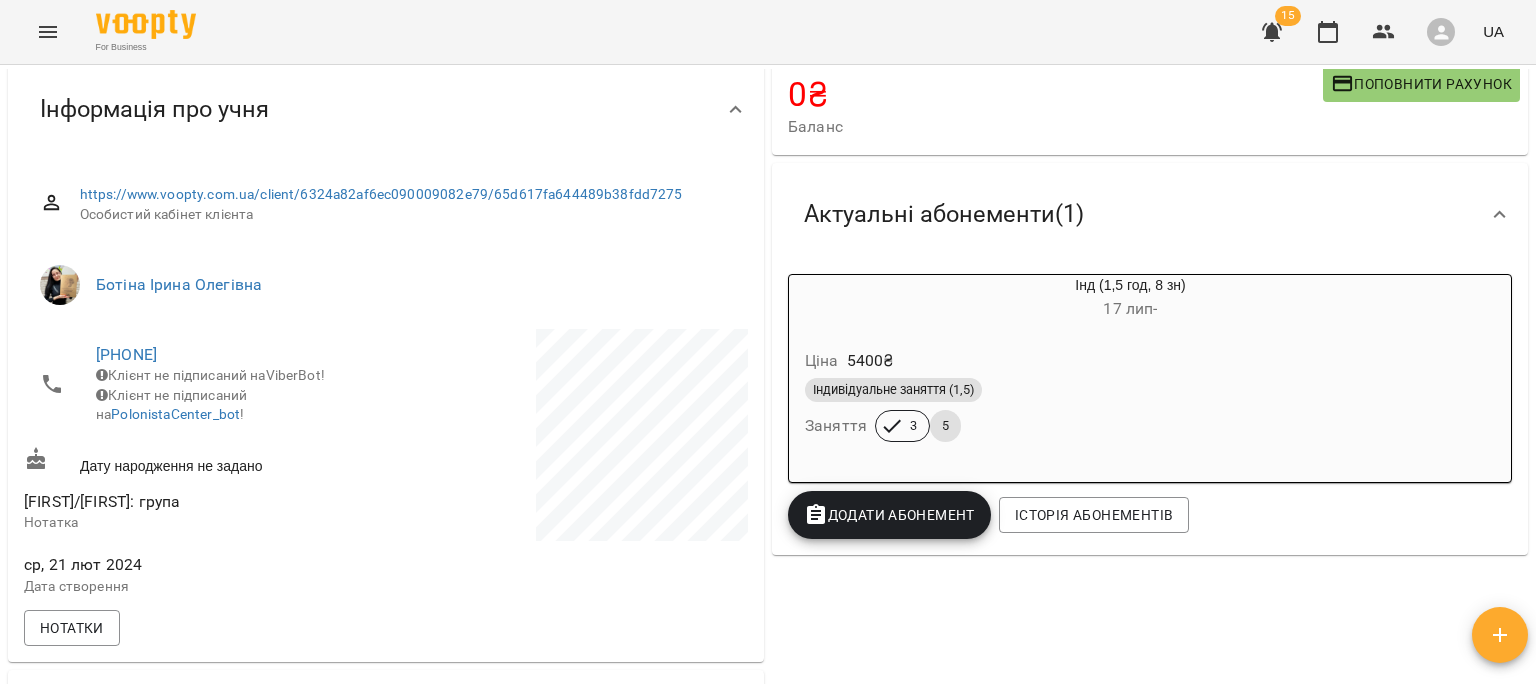 click 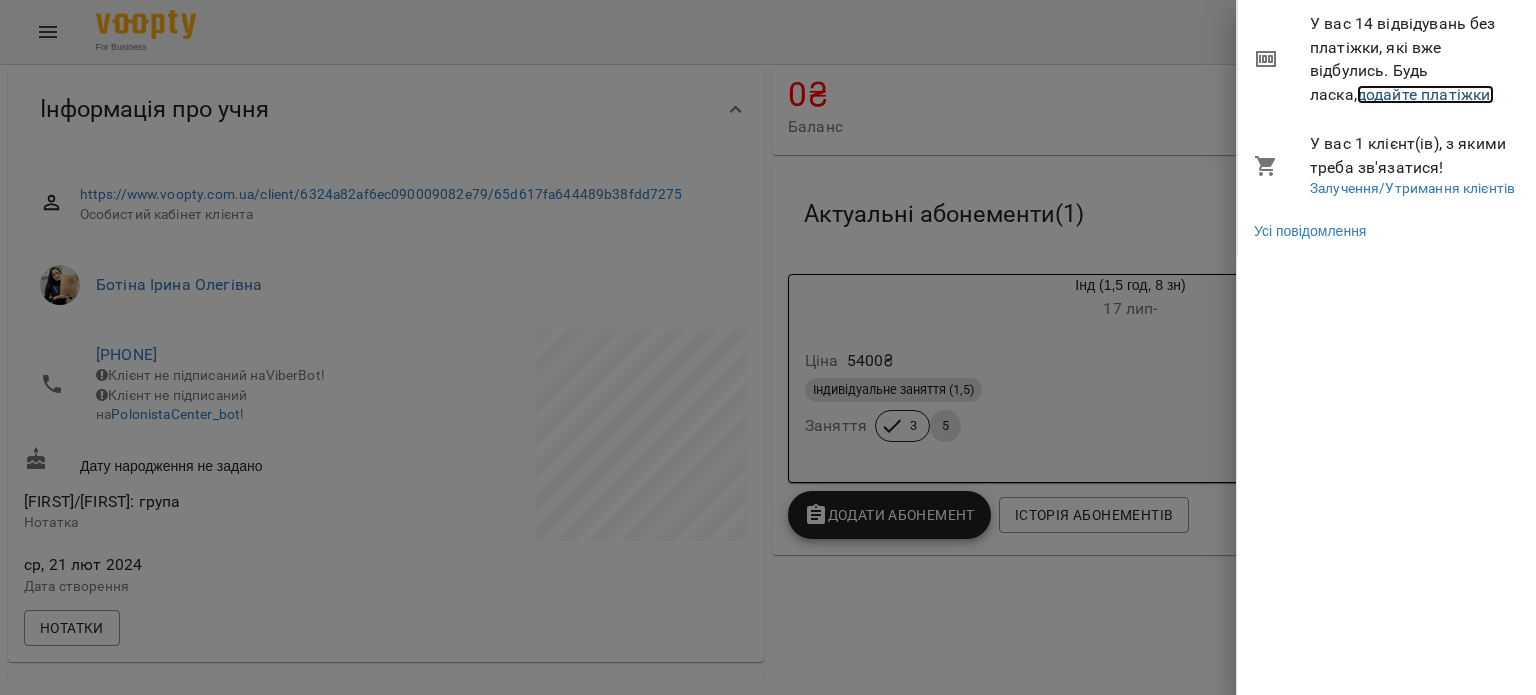 click on "додайте платіжки!" at bounding box center (1426, 94) 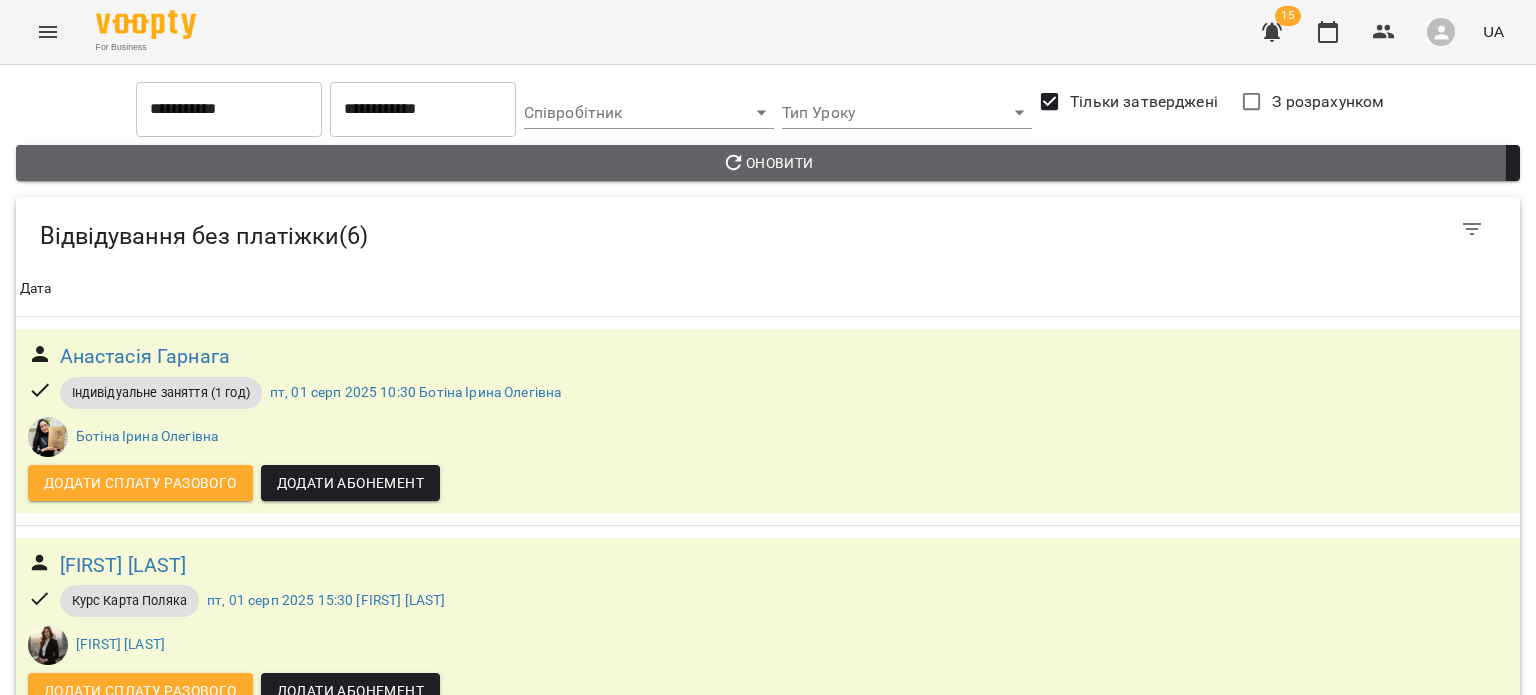 click on "Оновити" at bounding box center (768, 163) 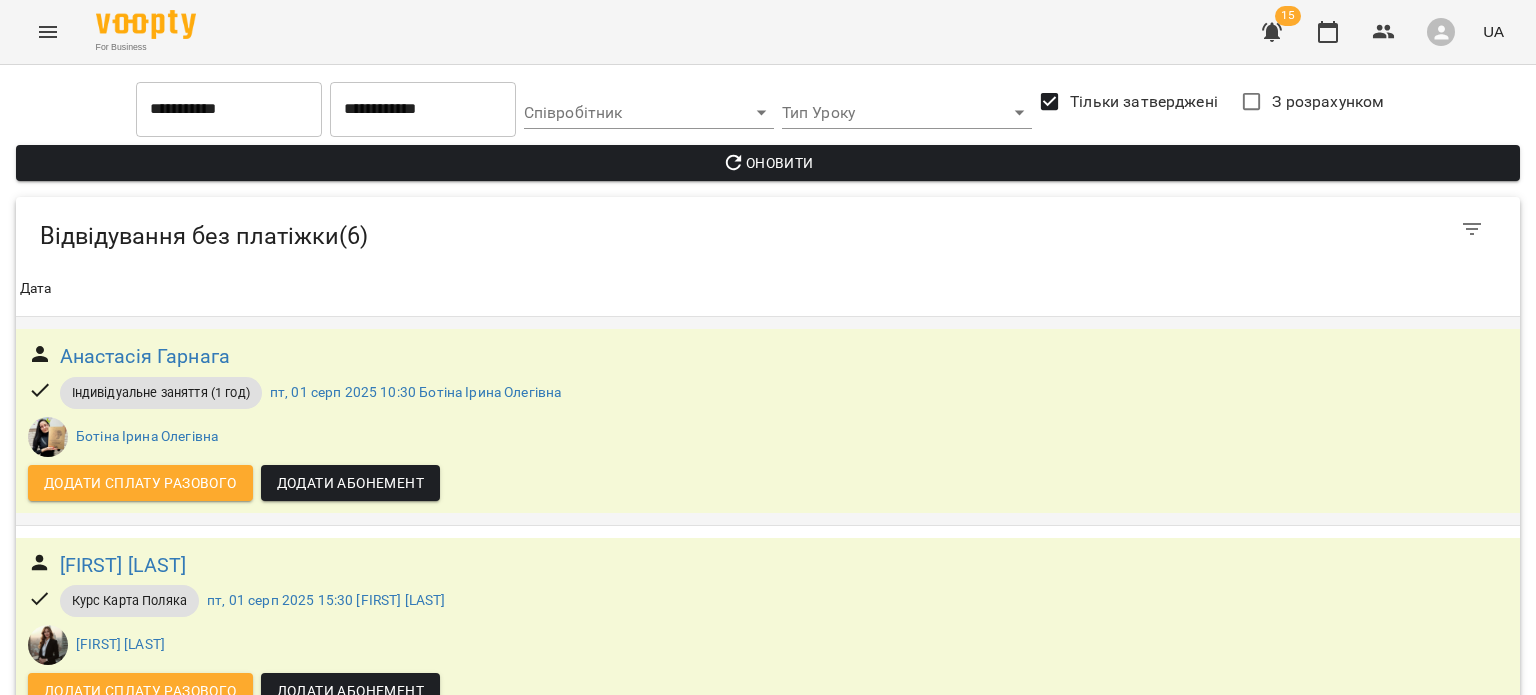 scroll, scrollTop: 547, scrollLeft: 0, axis: vertical 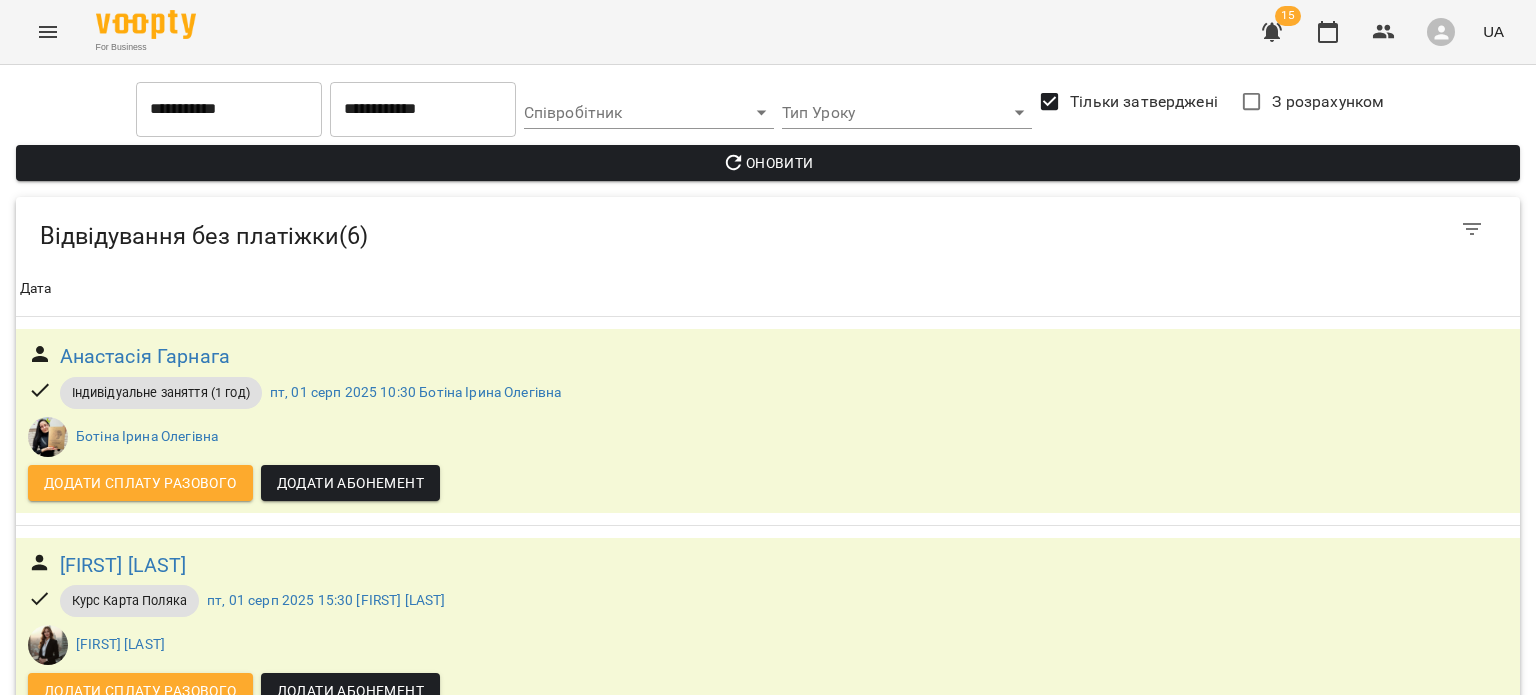 click on "Анастасія Посад" at bounding box center [138, 773] 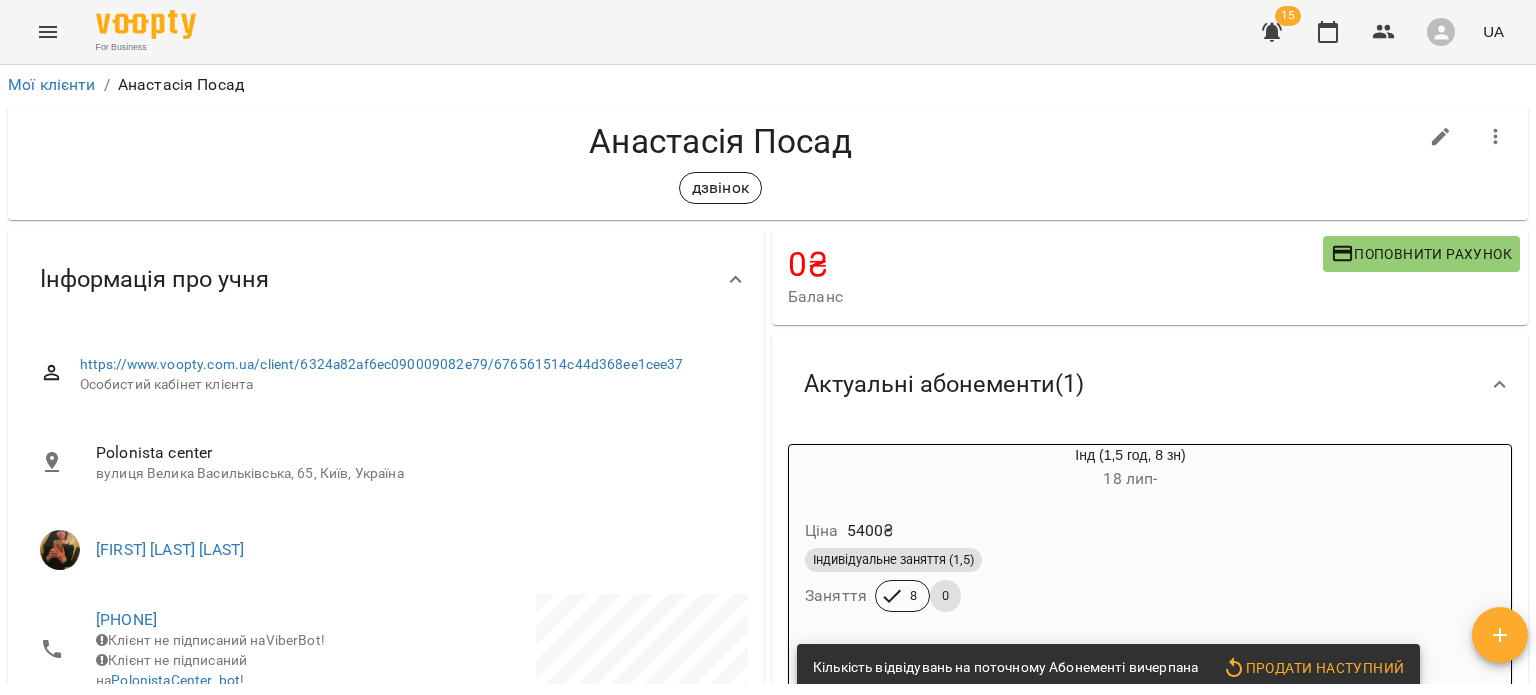 scroll, scrollTop: 196, scrollLeft: 0, axis: vertical 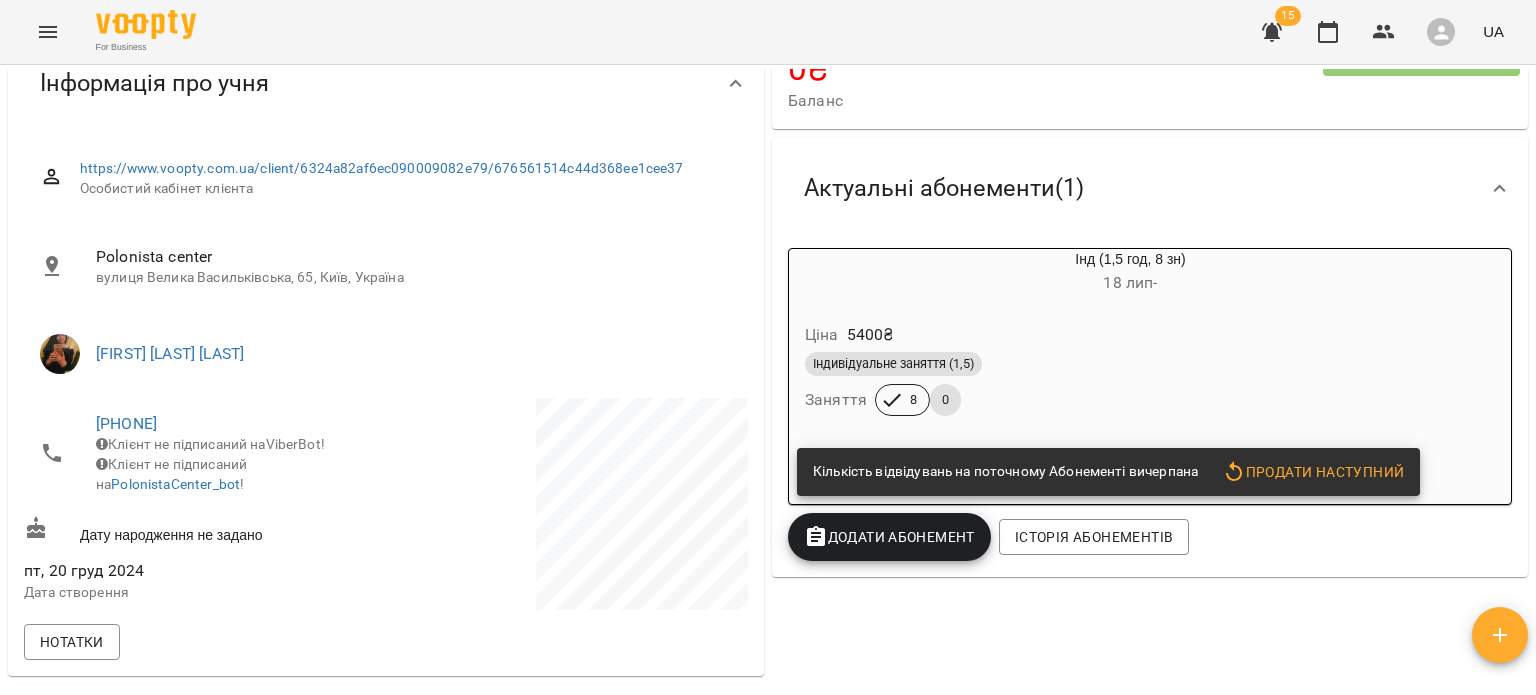 click on "Продати наступний" at bounding box center [1313, 472] 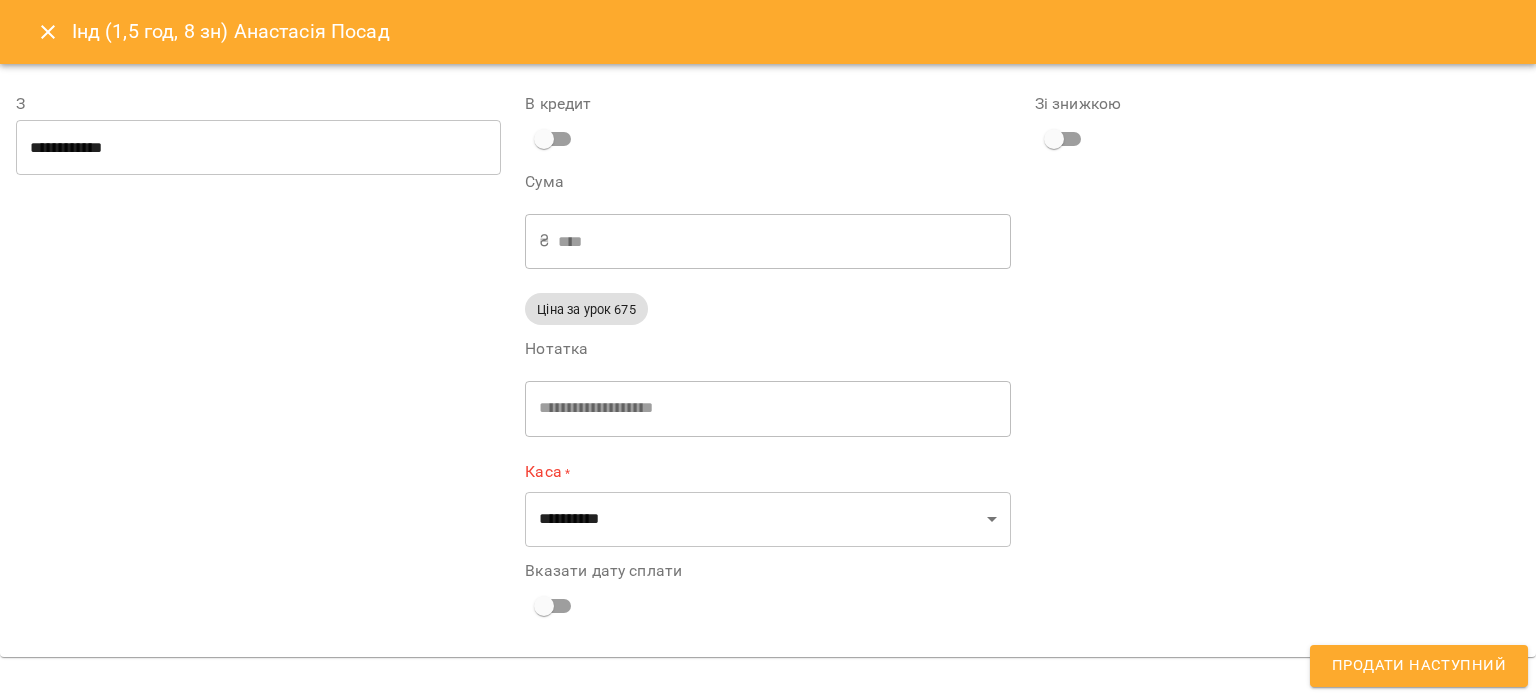 type on "**********" 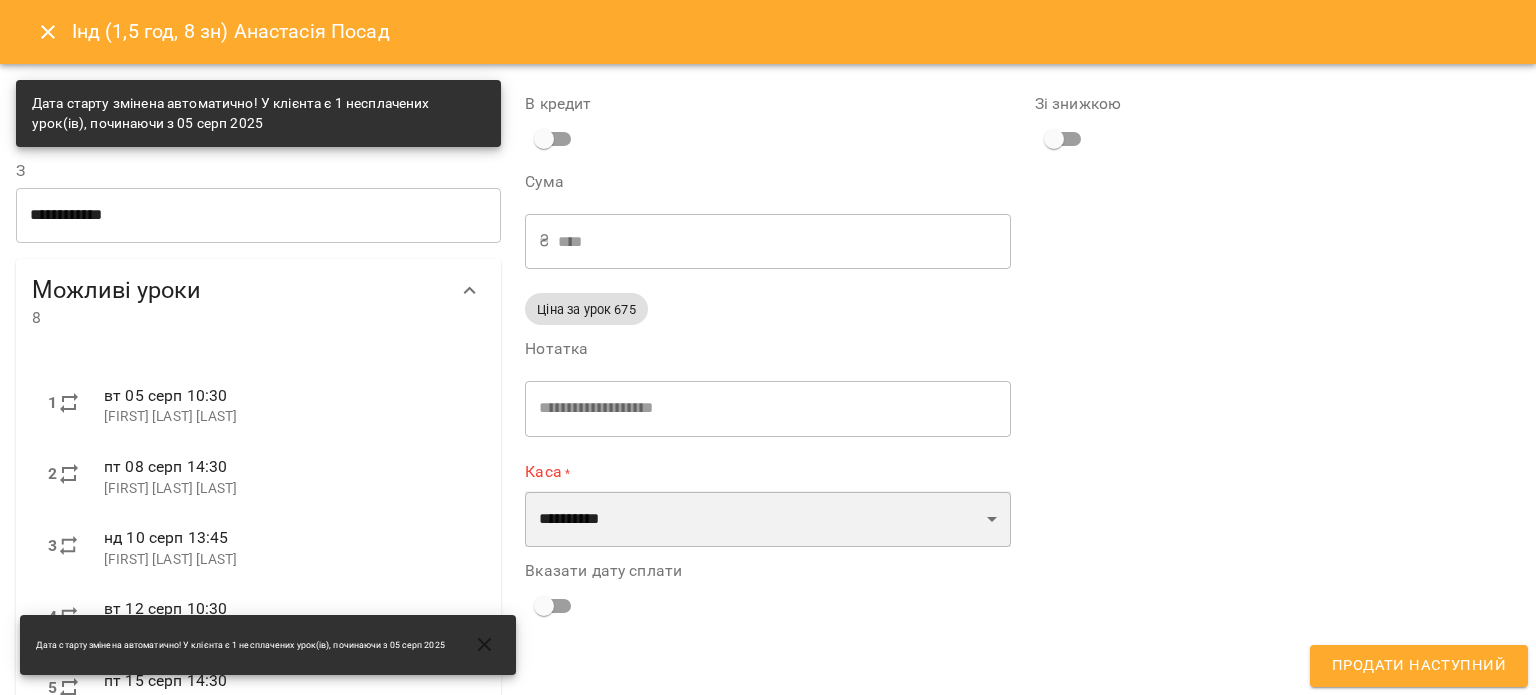 click on "**********" at bounding box center [767, 519] 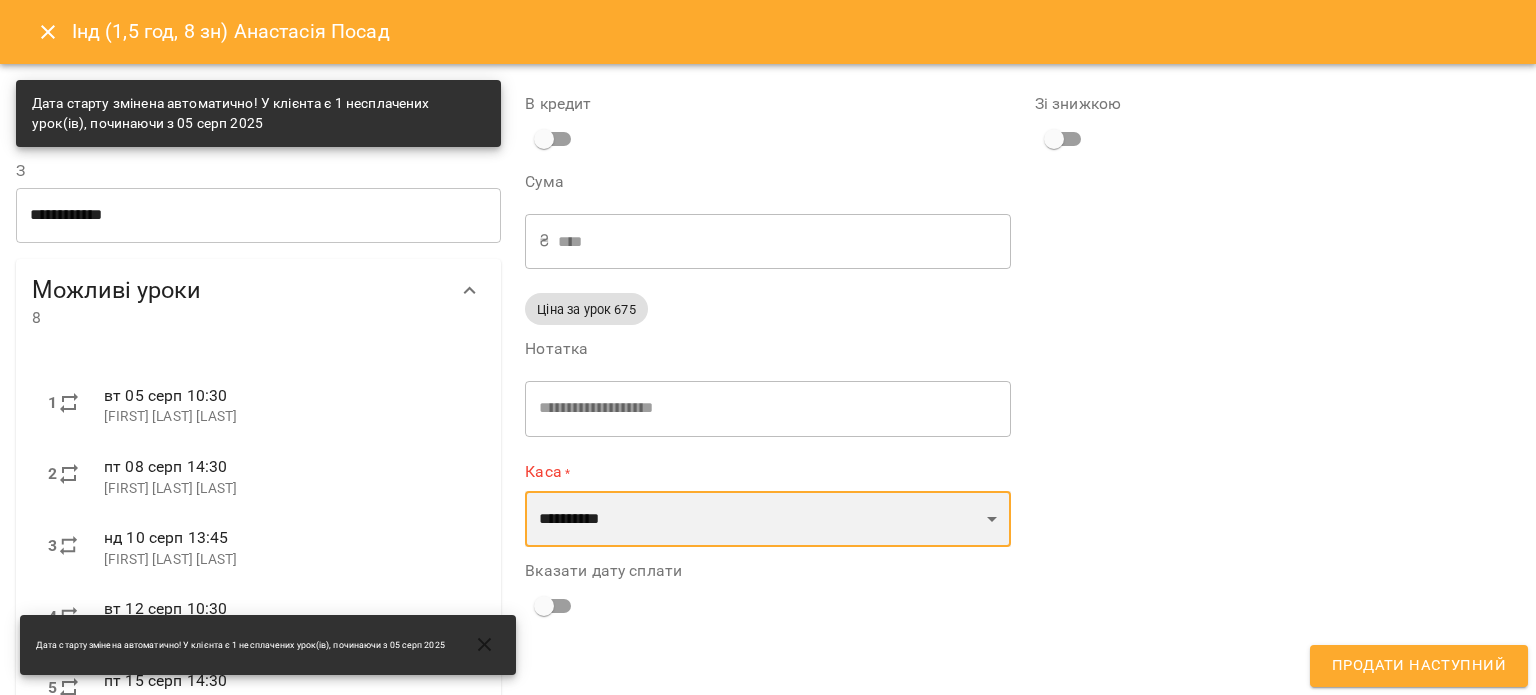 select on "**********" 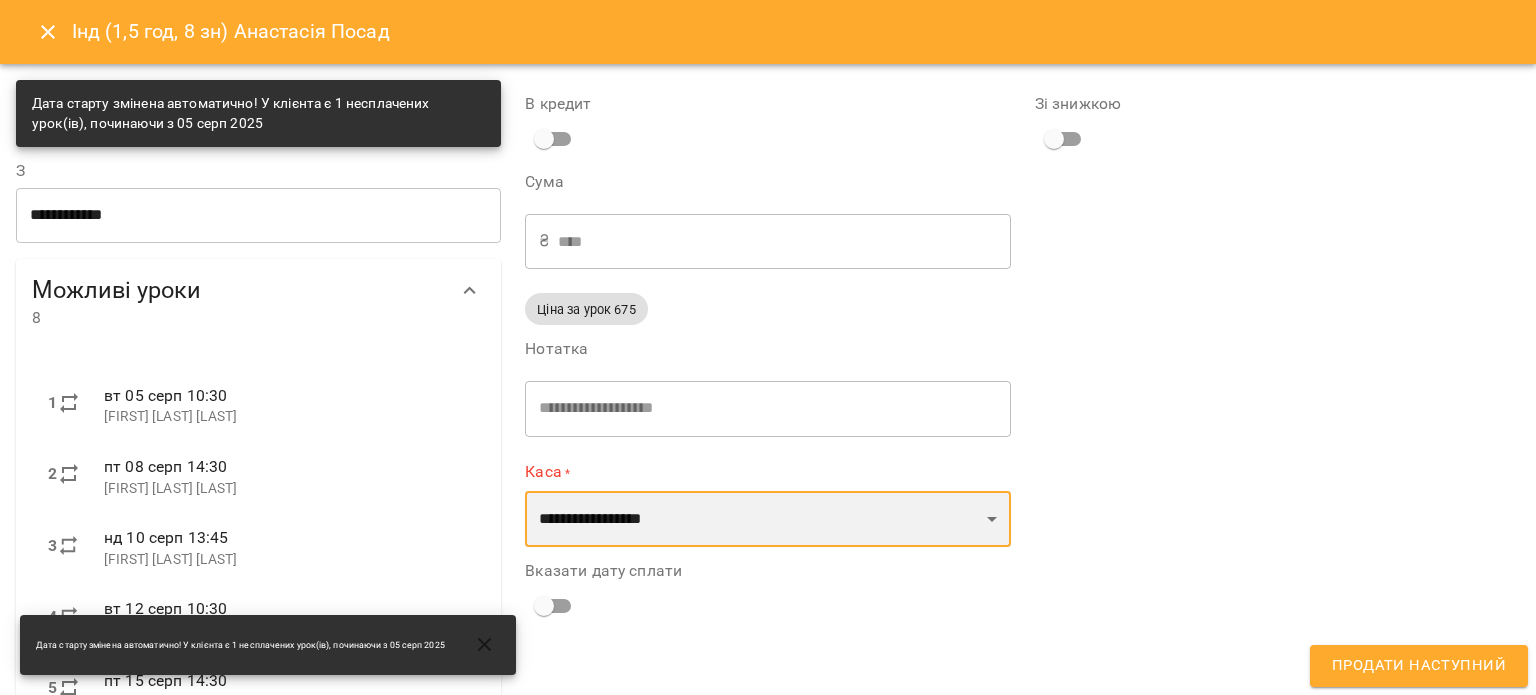 click on "**********" at bounding box center [767, 519] 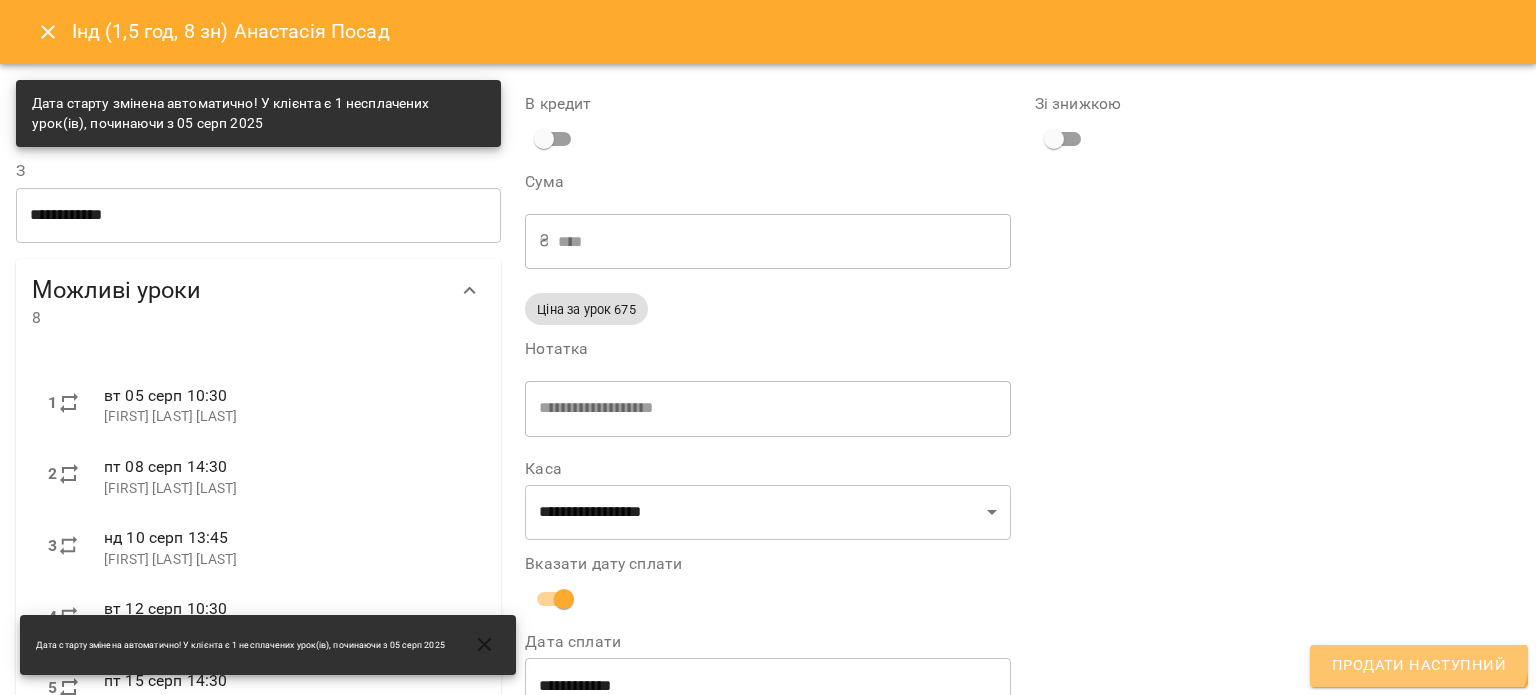 click on "Продати наступний" at bounding box center (1419, 666) 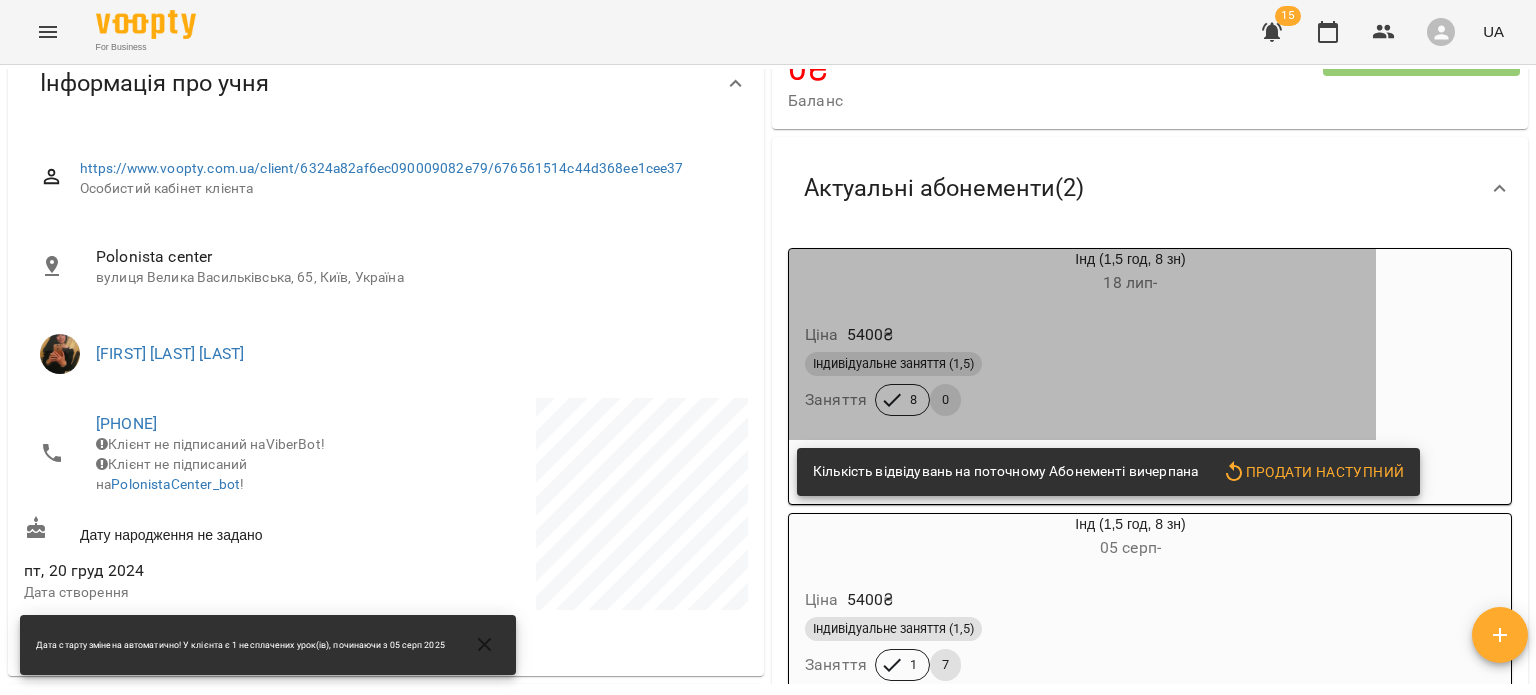 click on "Ціна 5400 ₴ Індивідуальне заняття (1,5) Заняття 8 0" at bounding box center [1082, 373] 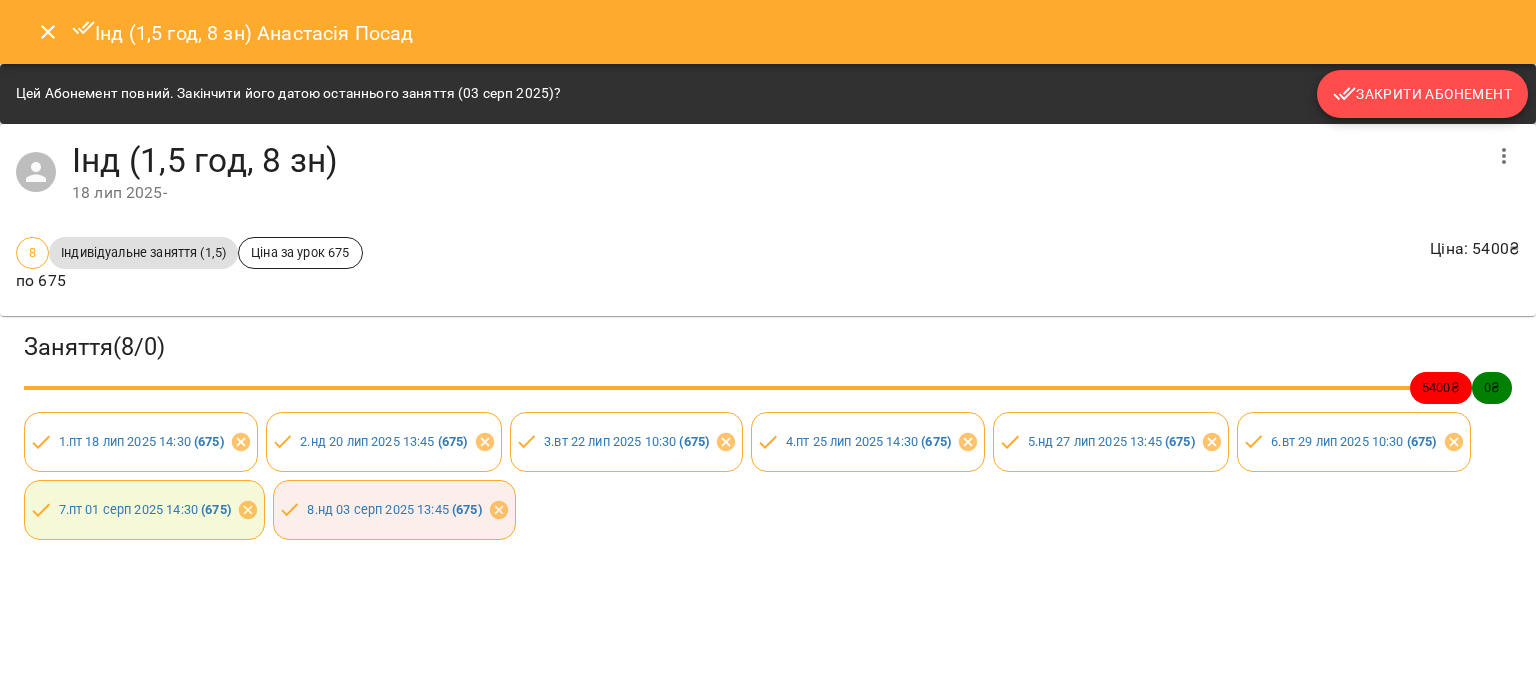 click on "Закрити Абонемент" at bounding box center [1422, 94] 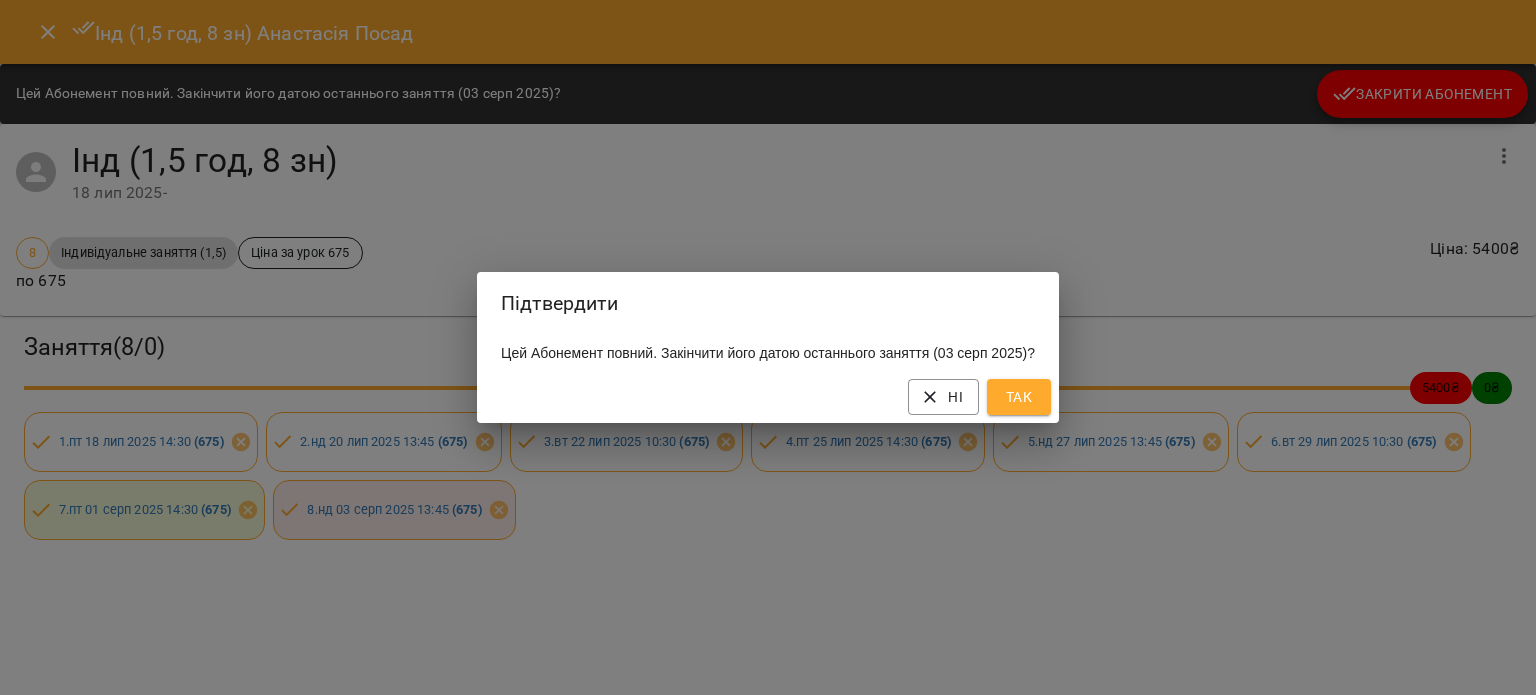 click on "Так" at bounding box center [1019, 397] 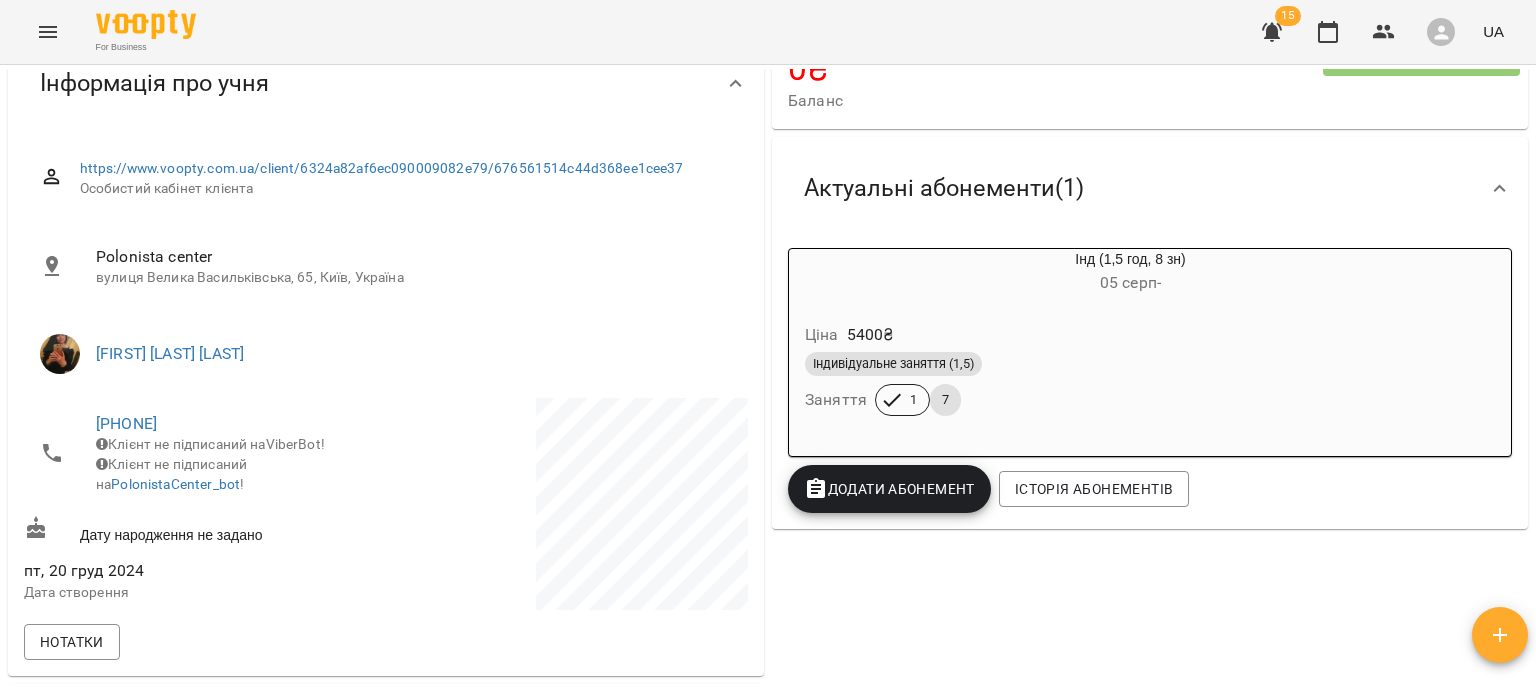 click 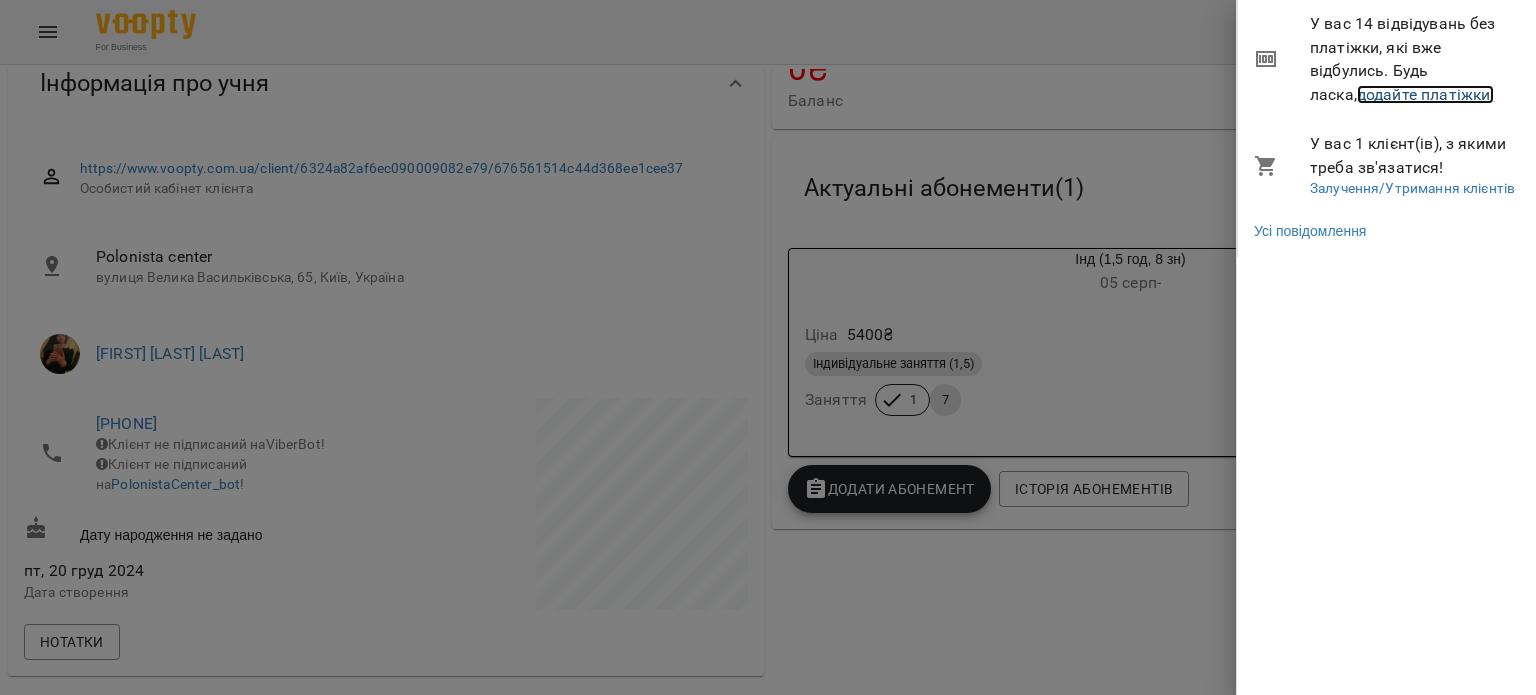 click on "додайте платіжки!" at bounding box center (1426, 94) 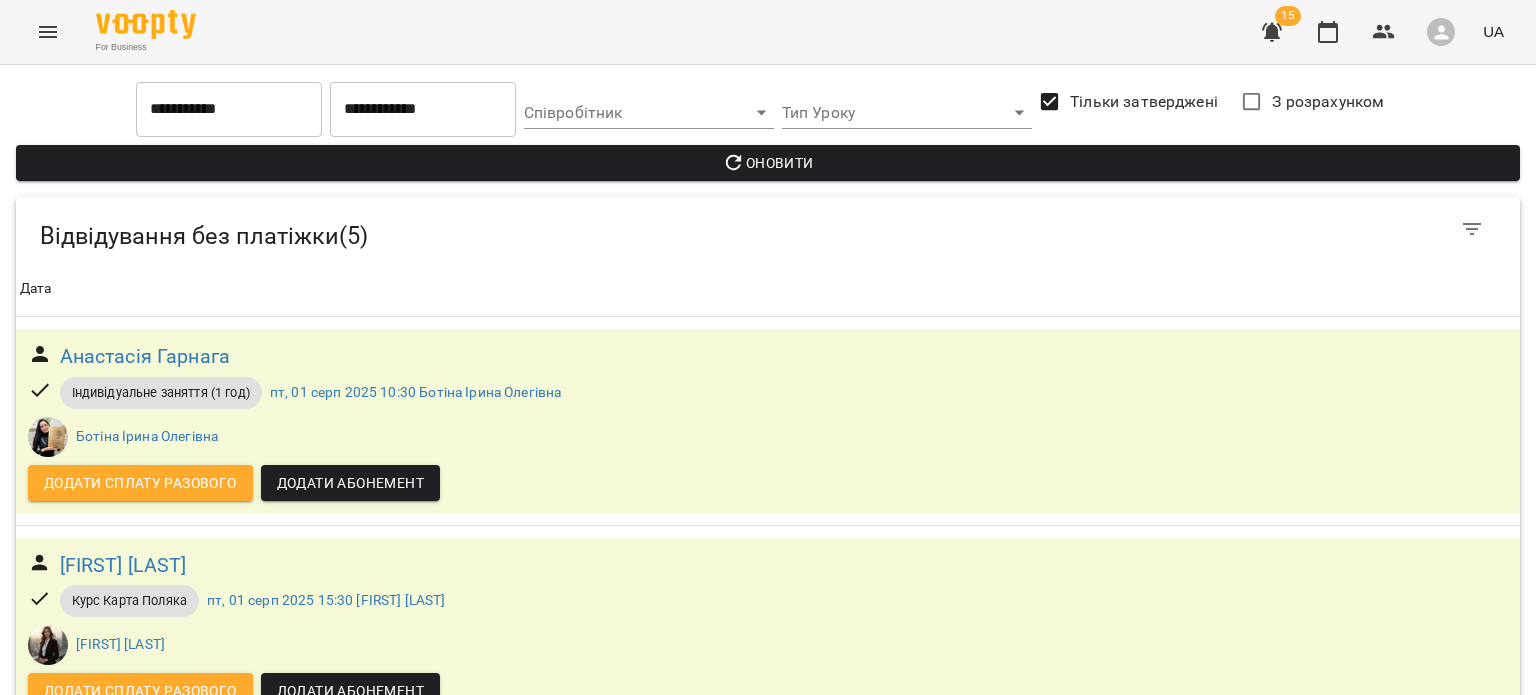 scroll, scrollTop: 679, scrollLeft: 0, axis: vertical 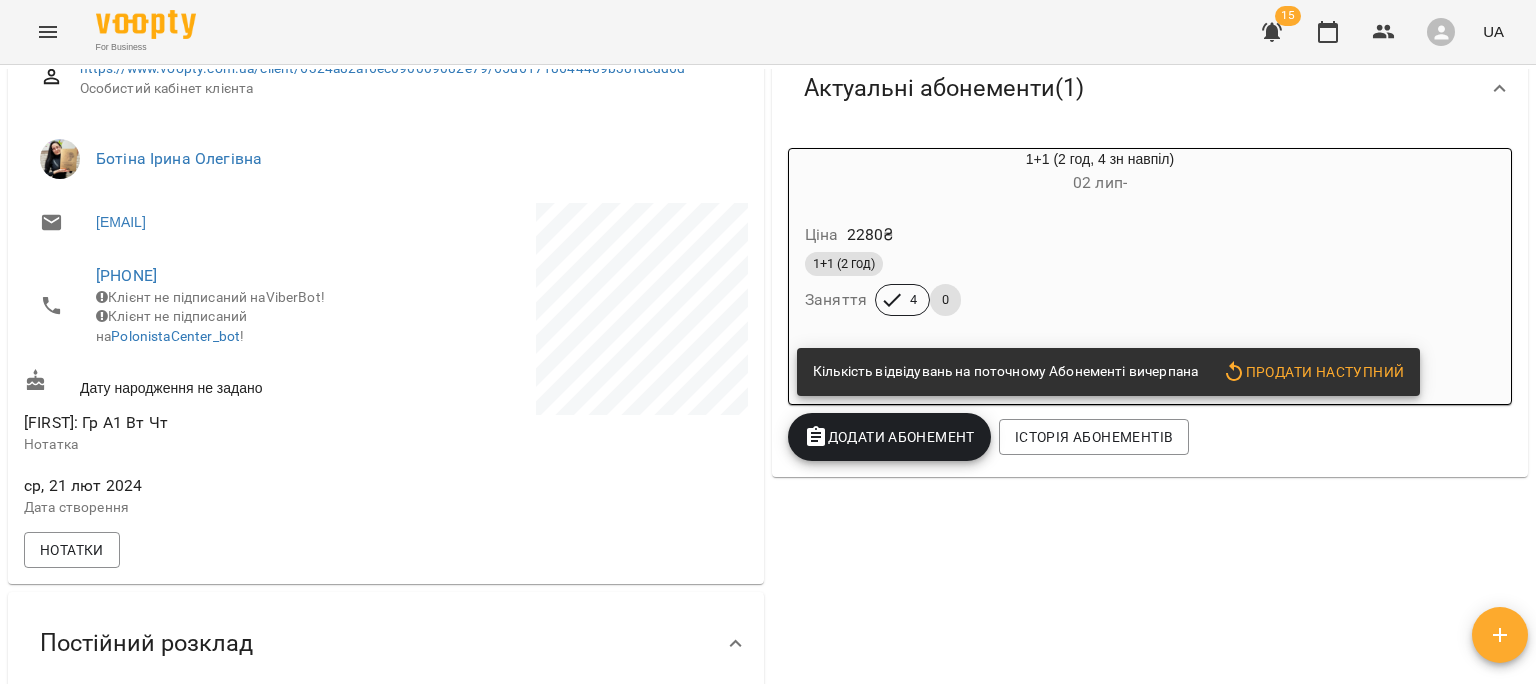 click on "Продати наступний" at bounding box center (1313, 372) 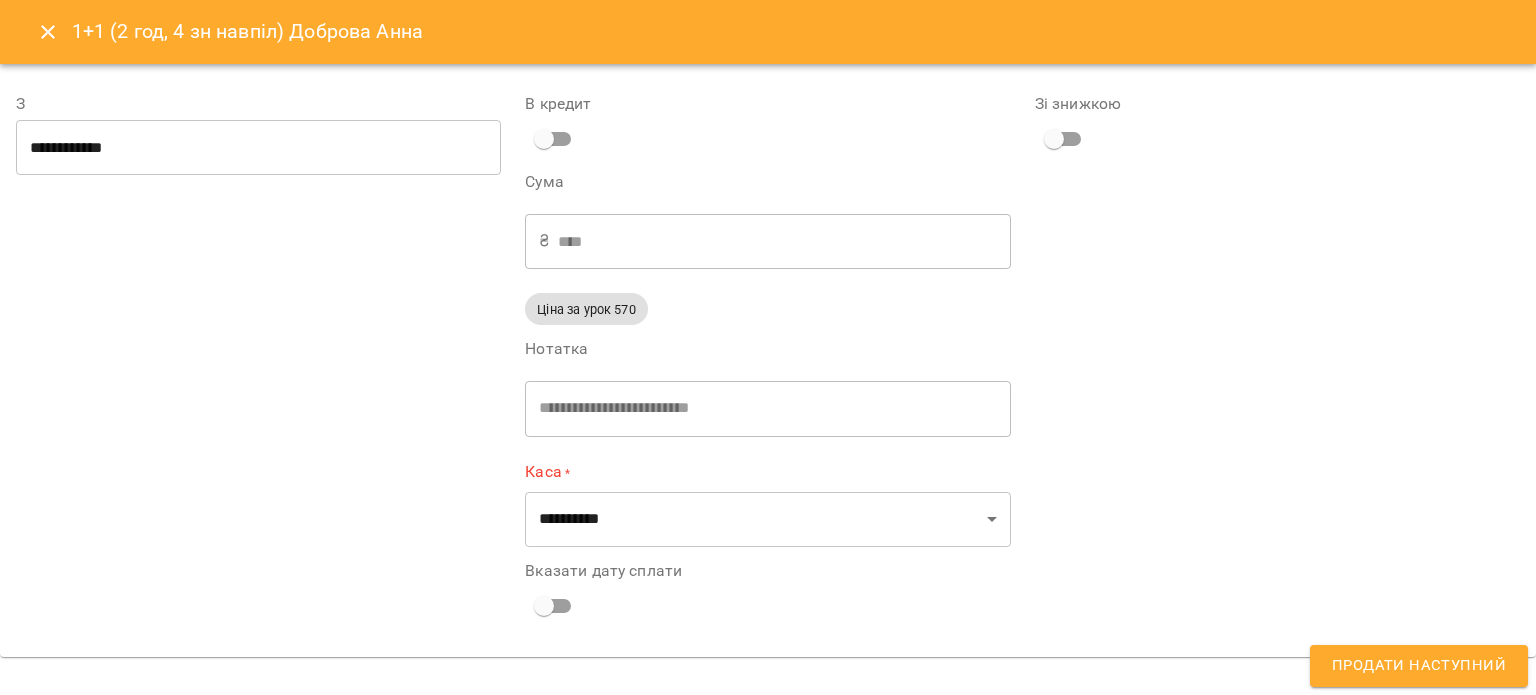 type on "**********" 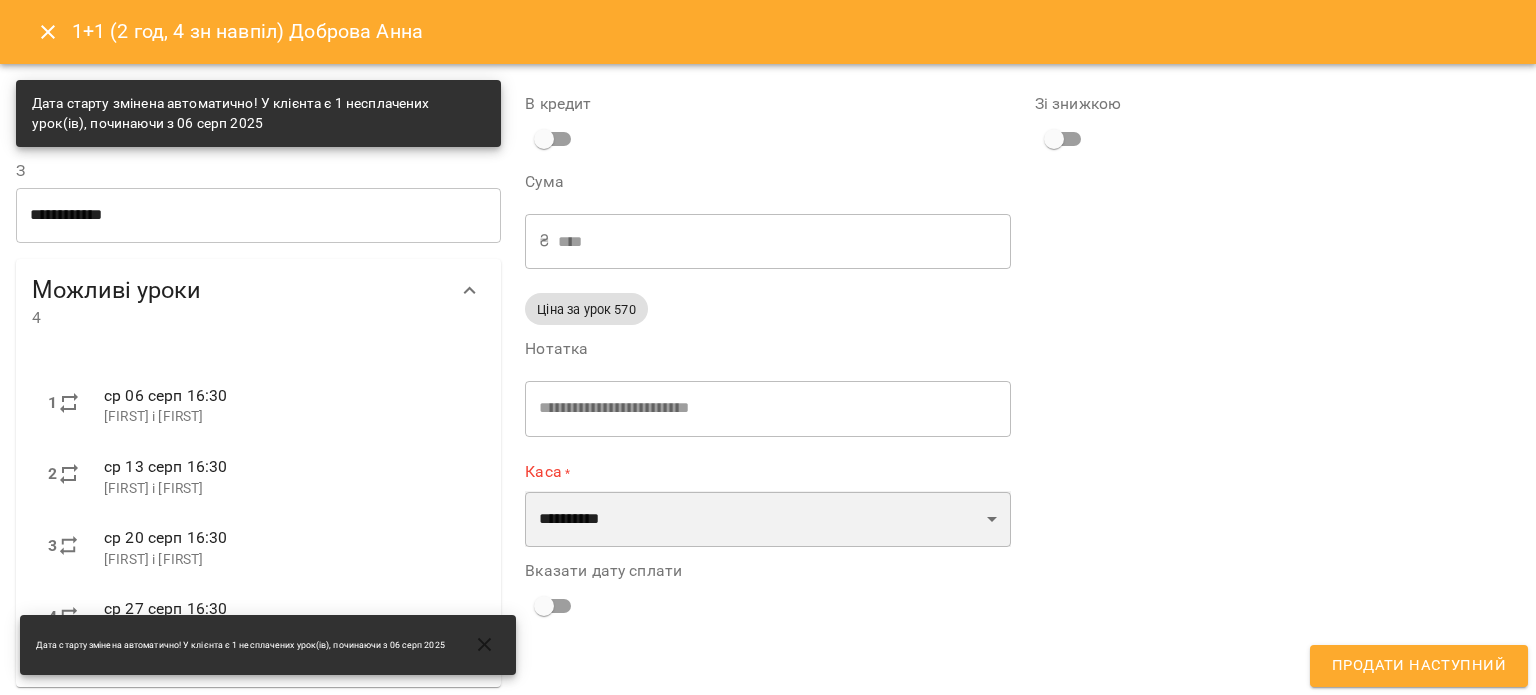 click on "**********" at bounding box center (767, 519) 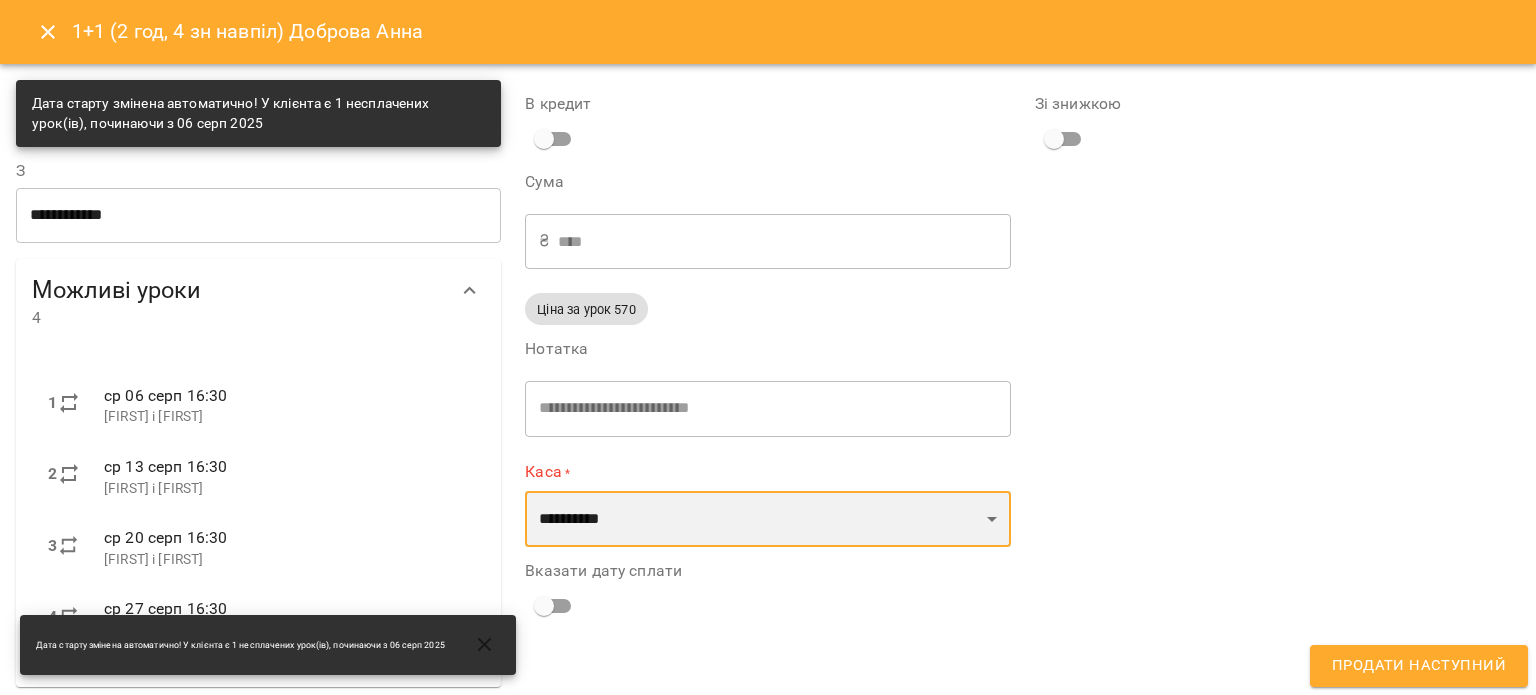 select on "**********" 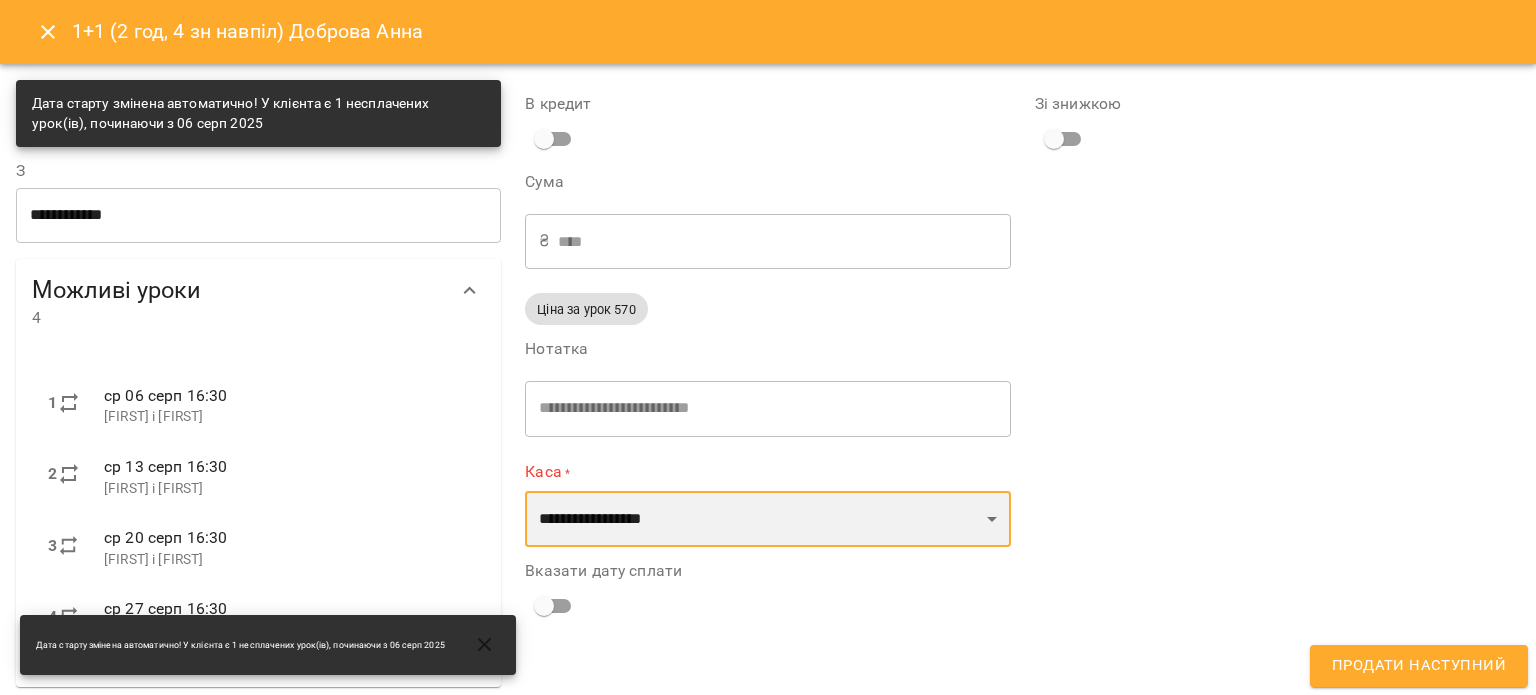 click on "**********" at bounding box center (767, 519) 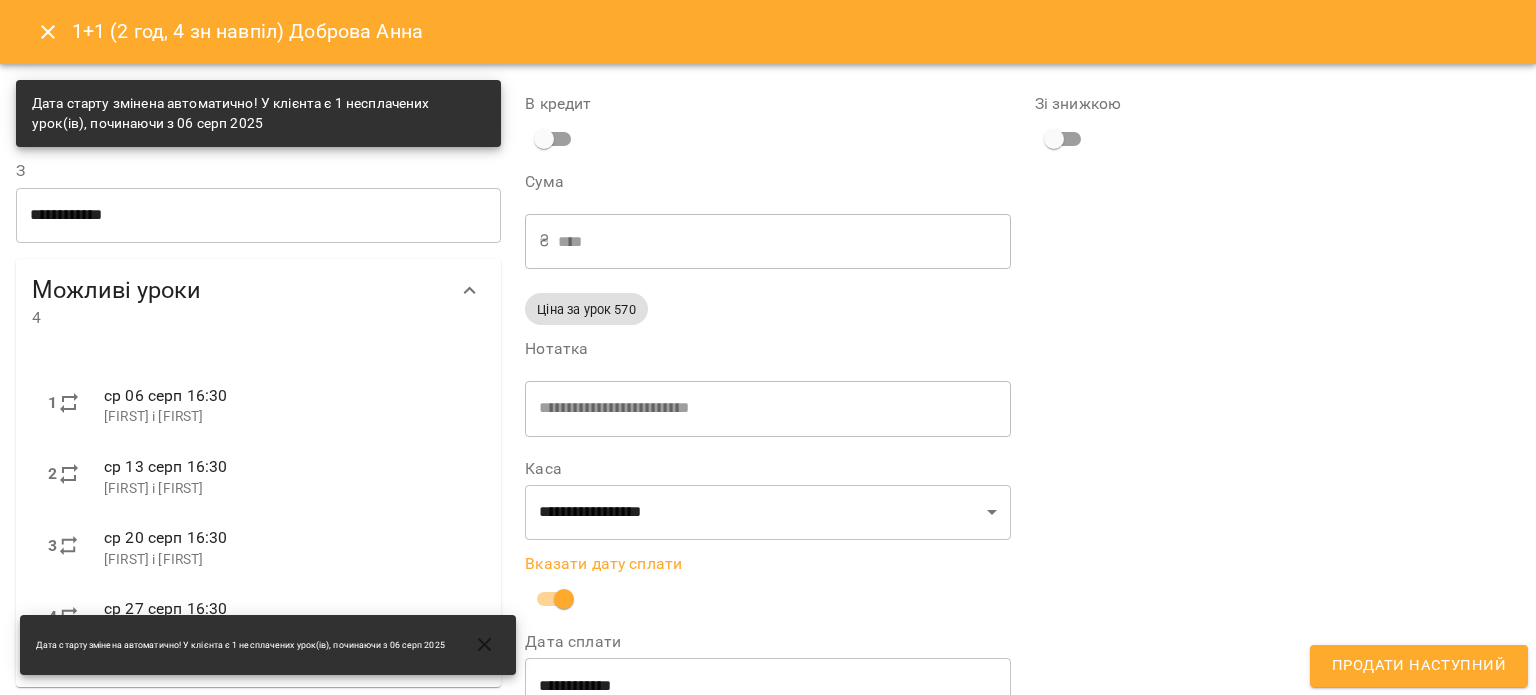 click on "Продати наступний" at bounding box center (1419, 666) 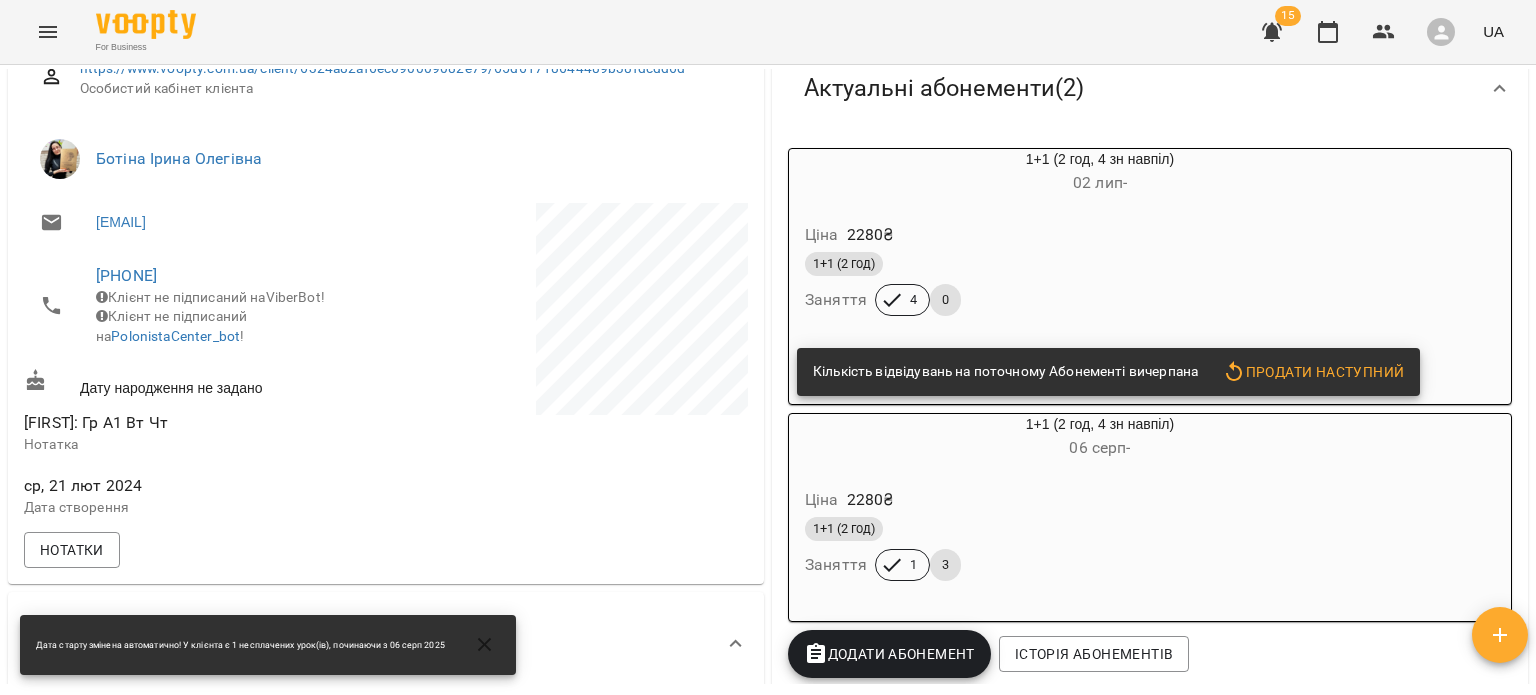 click on "1+1 (2 год)" at bounding box center [1052, 264] 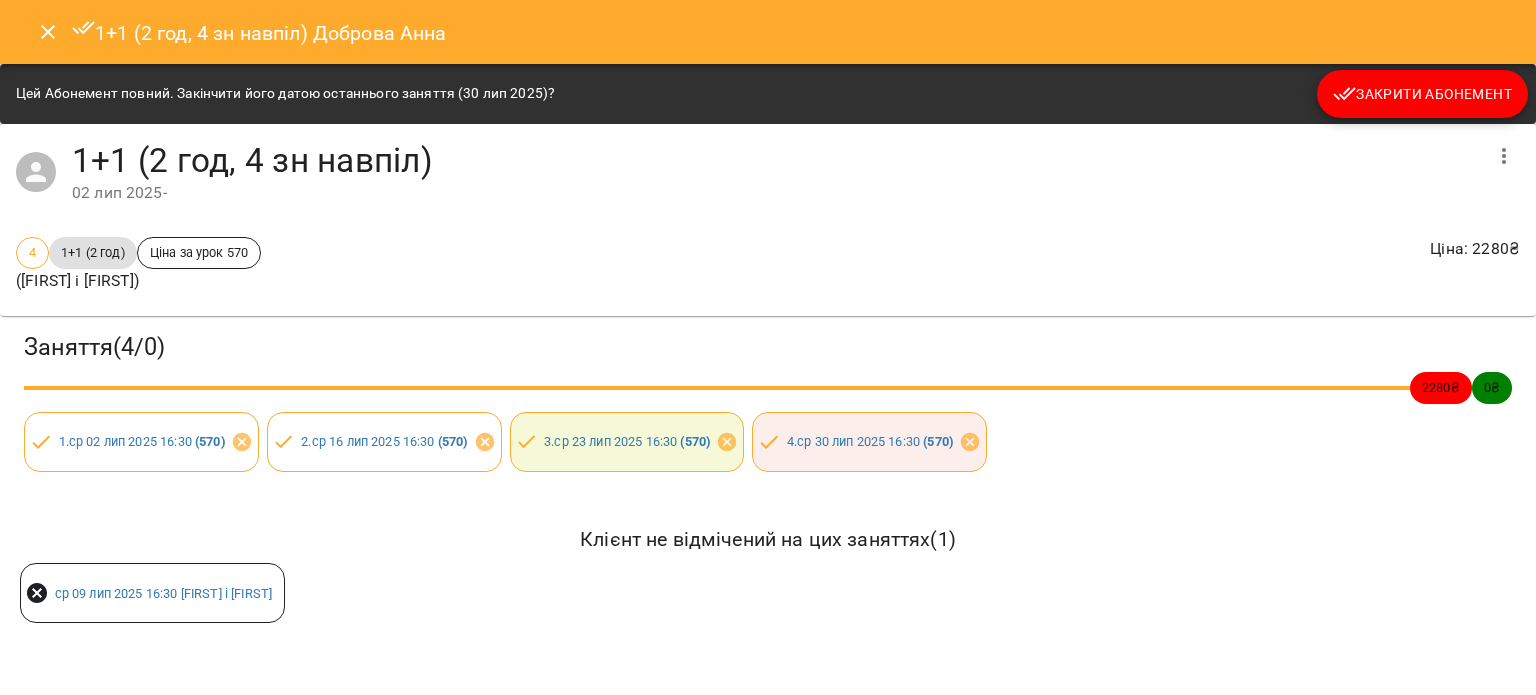 click on "Закрити Абонемент" at bounding box center (1422, 94) 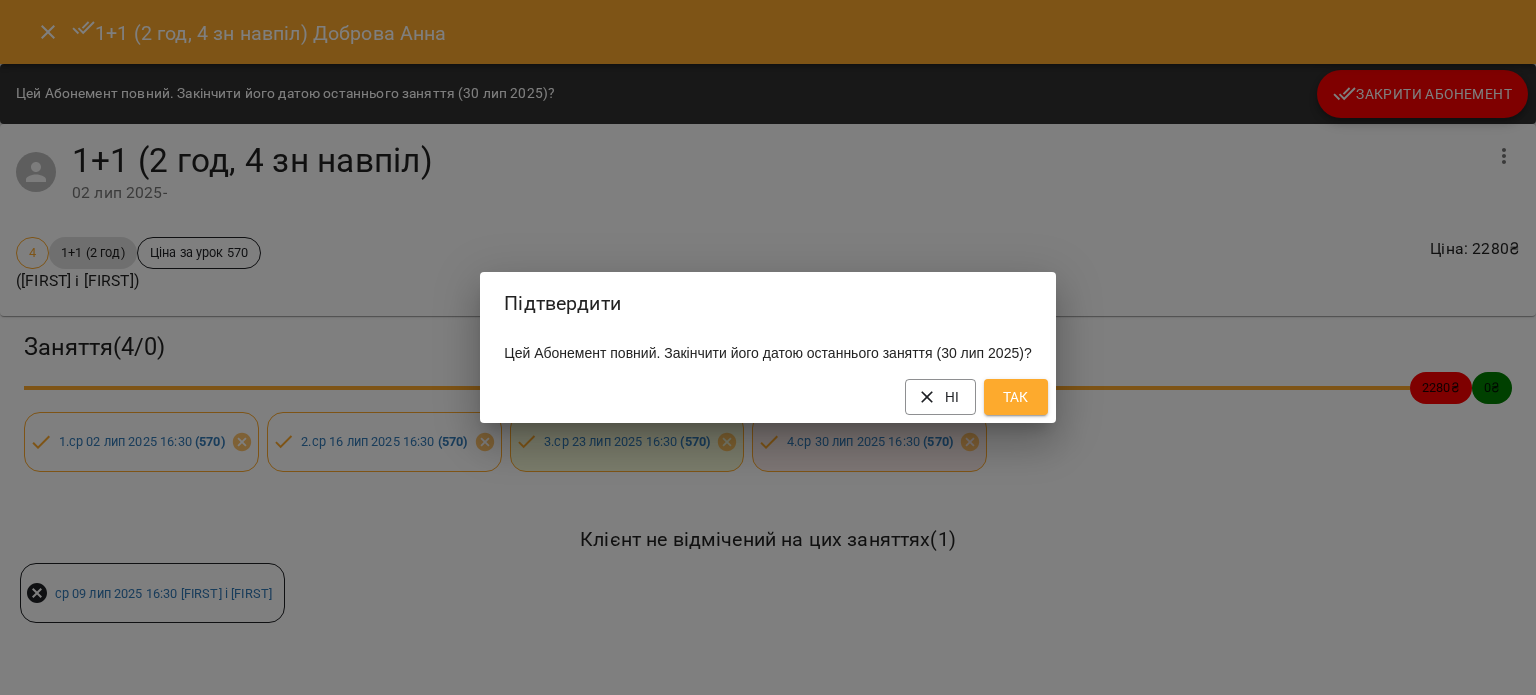 click on "Так" at bounding box center [1016, 397] 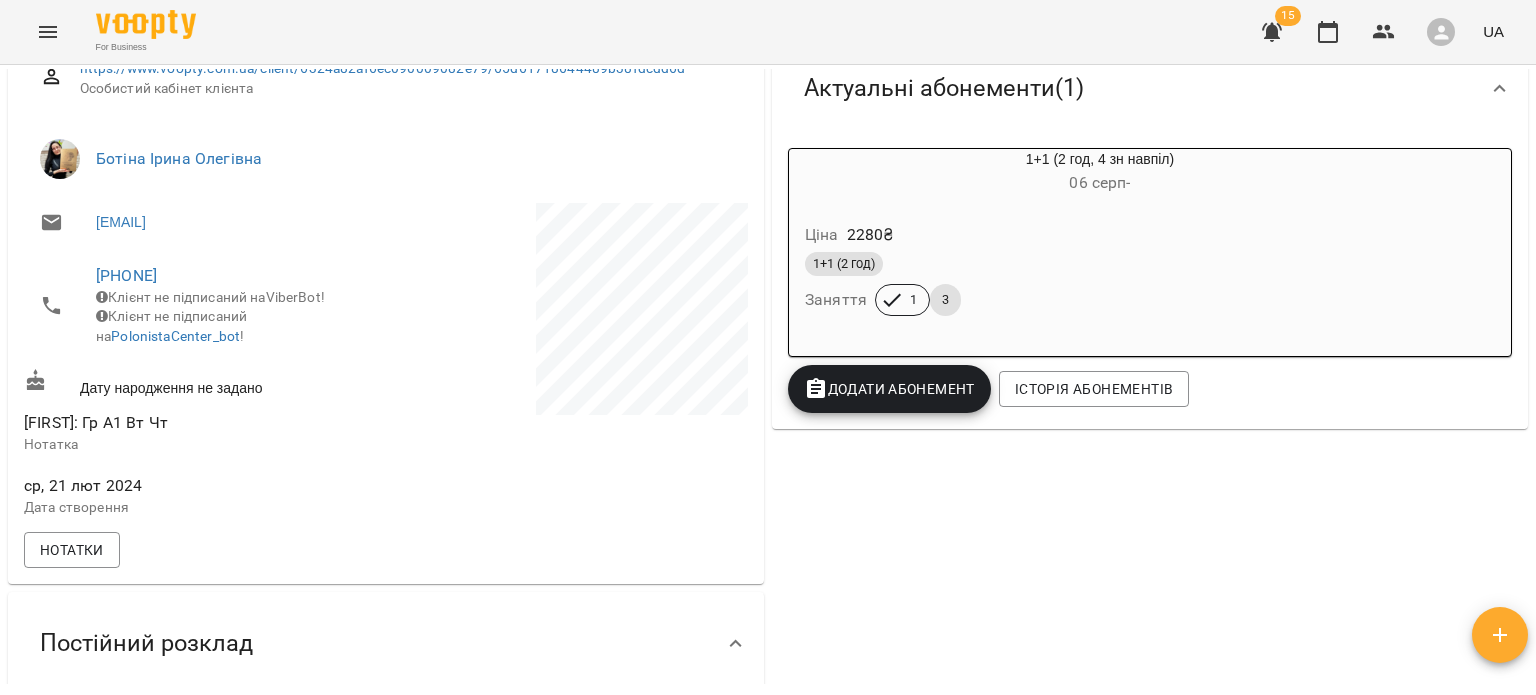 click at bounding box center [1272, 32] 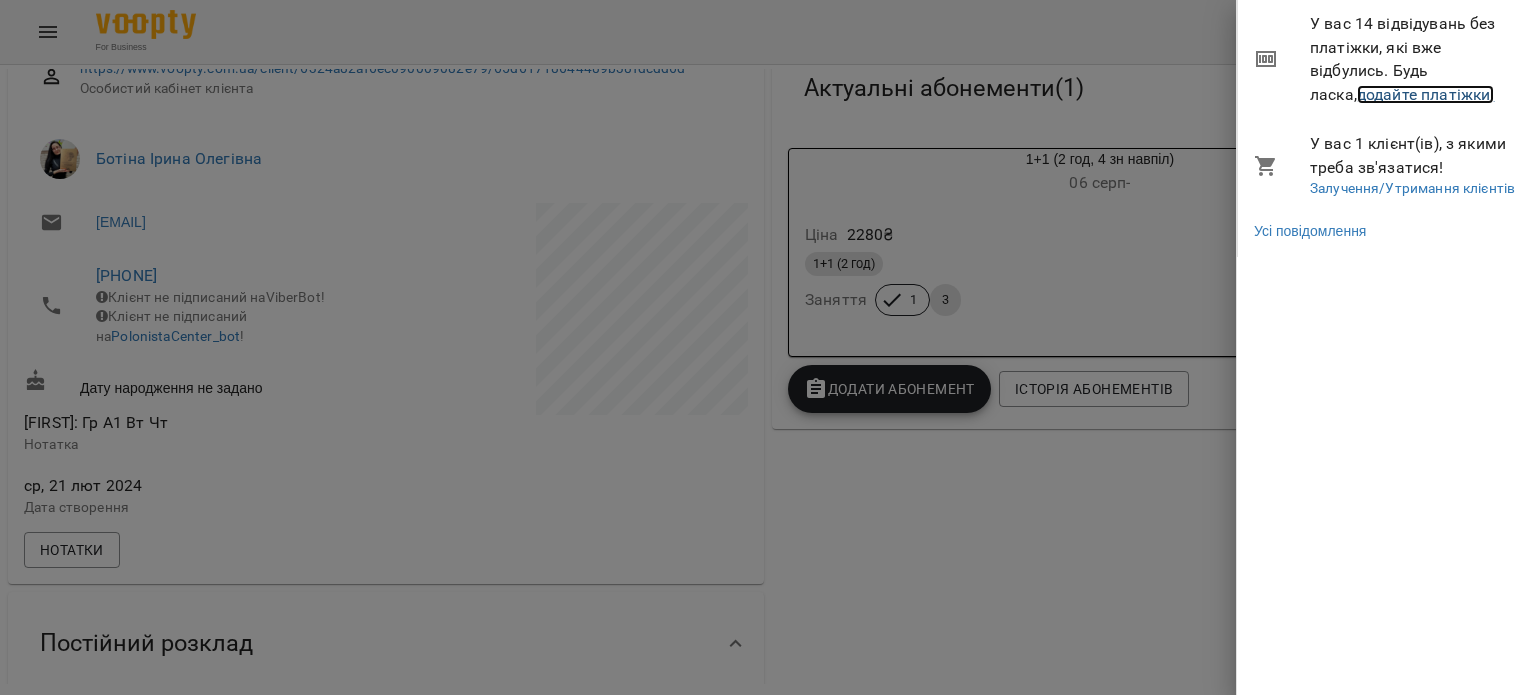 click on "додайте платіжки!" at bounding box center [1426, 94] 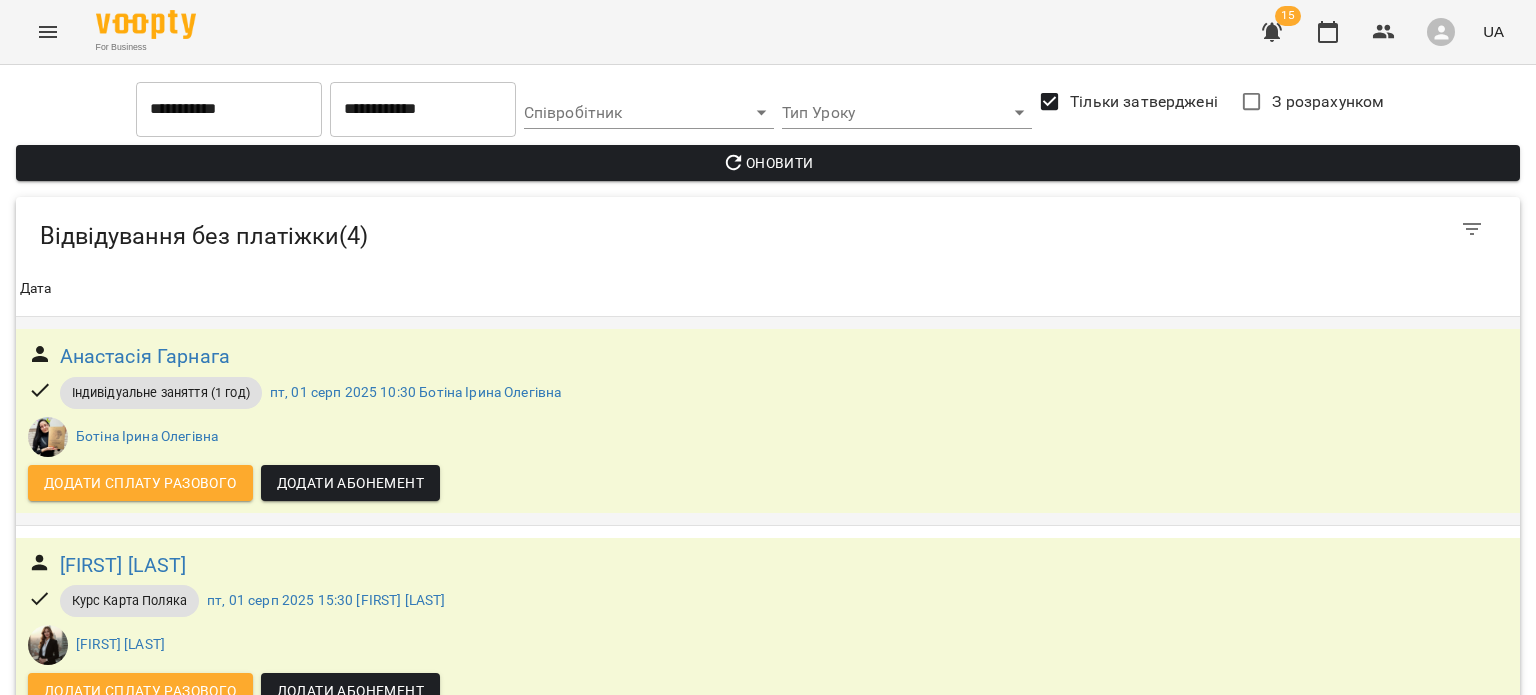 scroll, scrollTop: 36, scrollLeft: 0, axis: vertical 